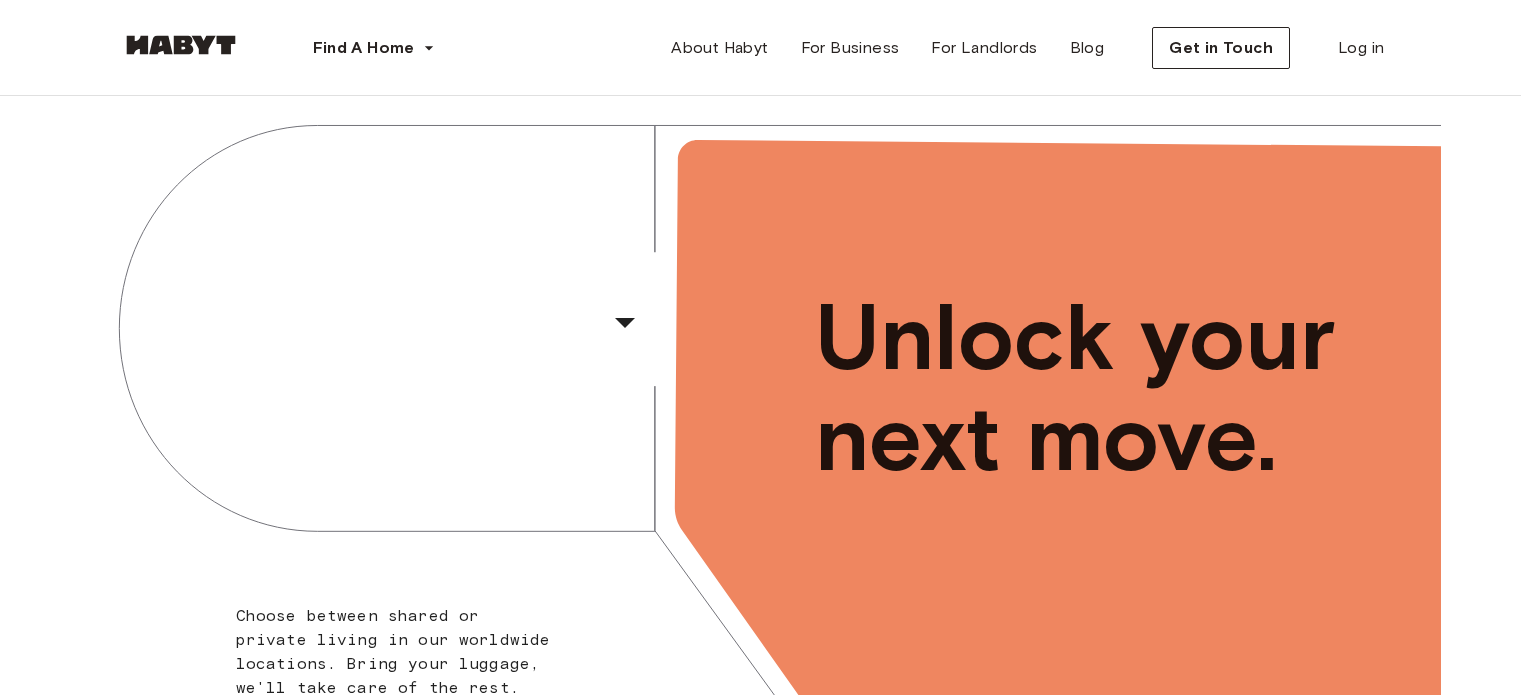 scroll, scrollTop: 0, scrollLeft: 0, axis: both 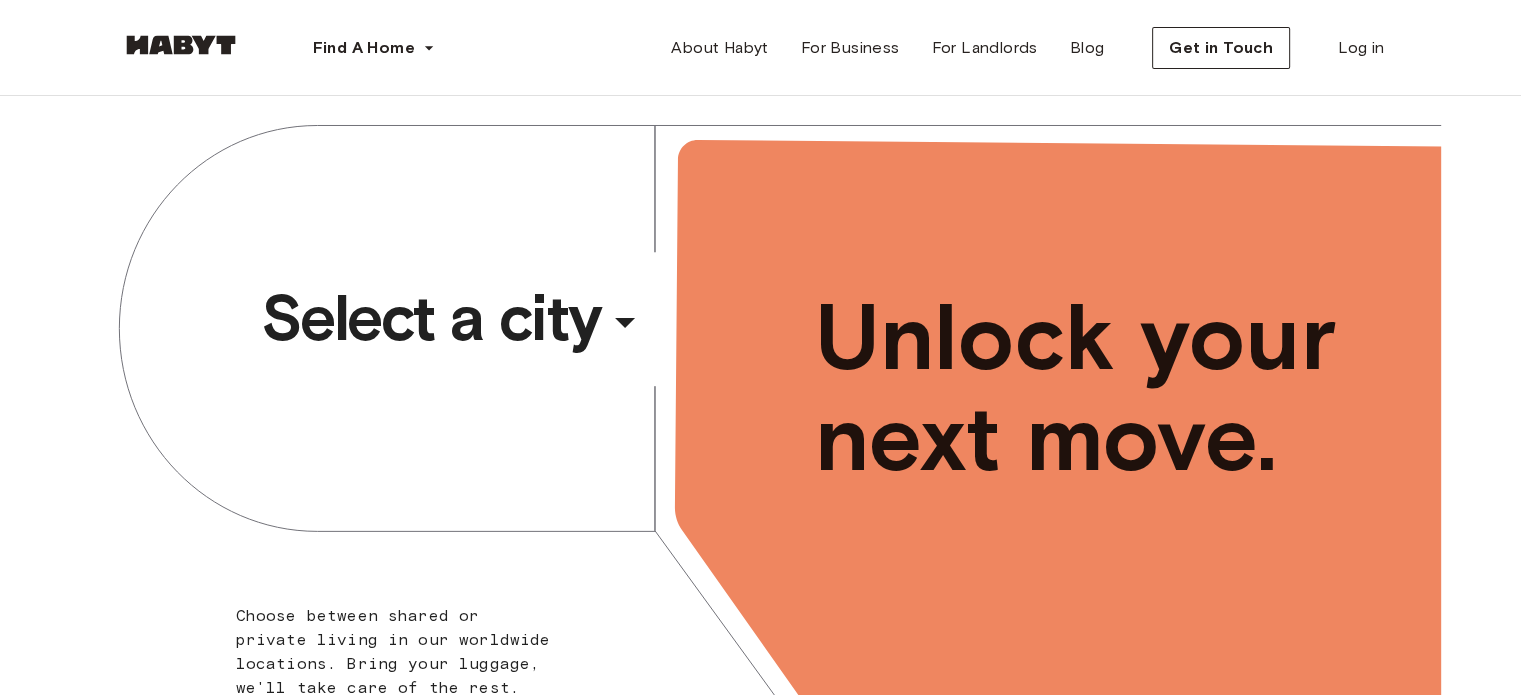 click on "Select a city" at bounding box center [431, 318] 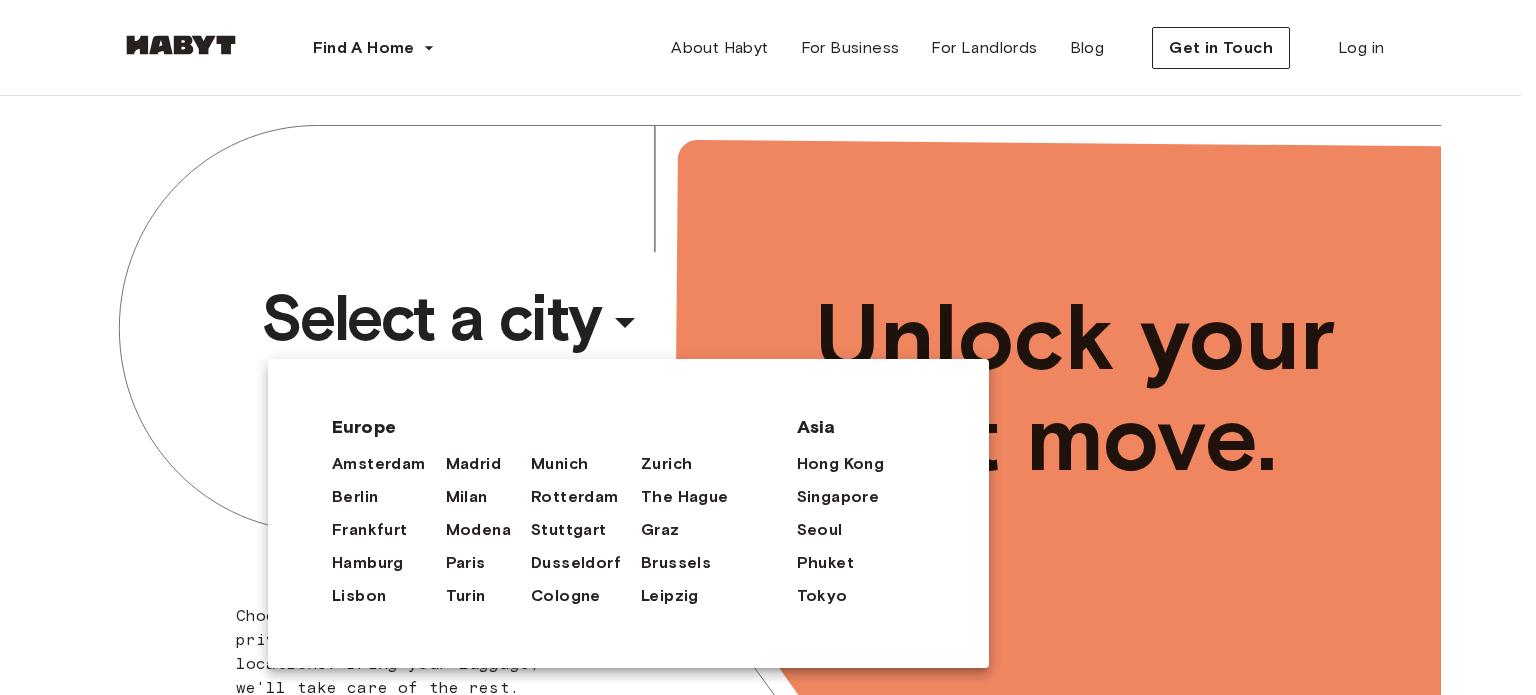 click at bounding box center [768, 347] 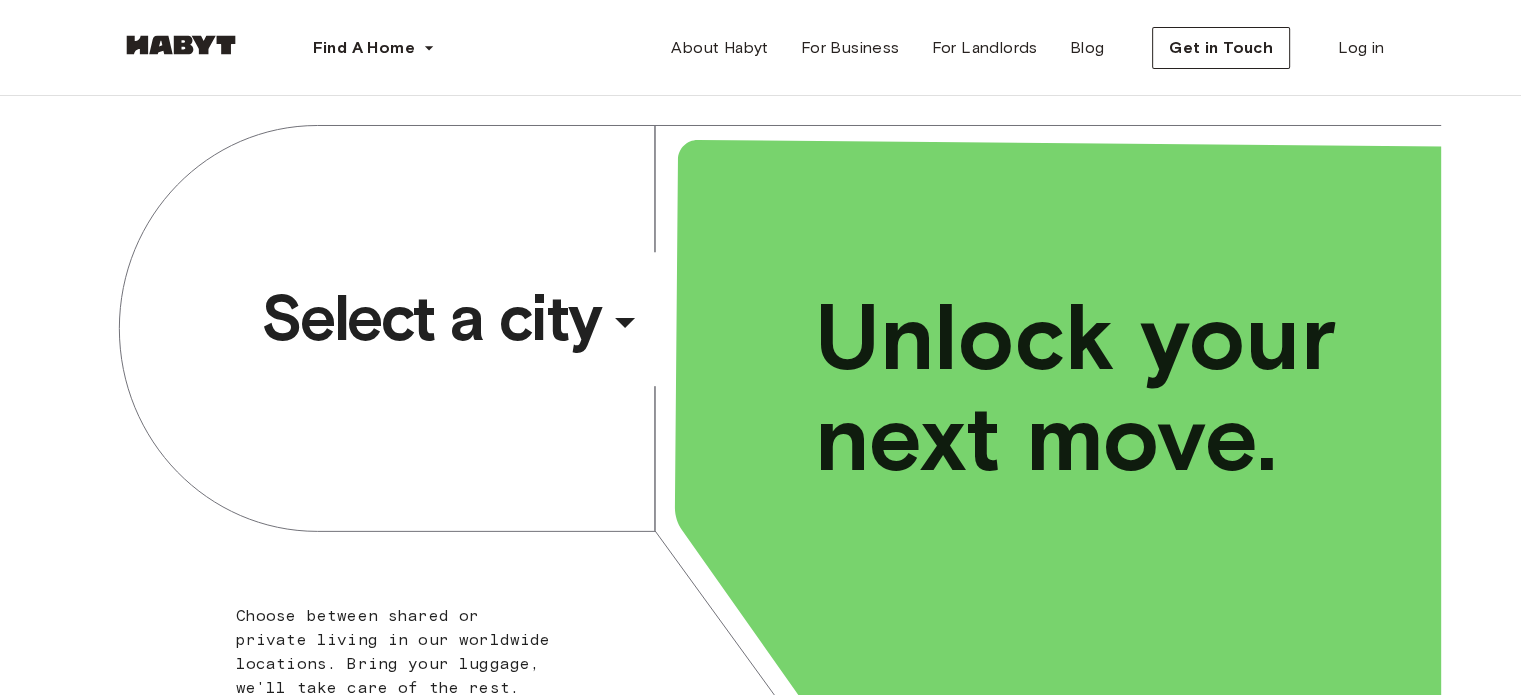 click on "Find A Home Europe Amsterdam Berlin Frankfurt Hamburg Lisbon Madrid Milan Modena Paris Turin Munich Rotterdam Stuttgart Dusseldorf Cologne Zurich The Hague Graz Brussels Leipzig Asia Hong Kong Singapore Seoul Phuket Tokyo About Habyt For Business For Landlords Blog Get in Touch Log in" at bounding box center (761, 48) 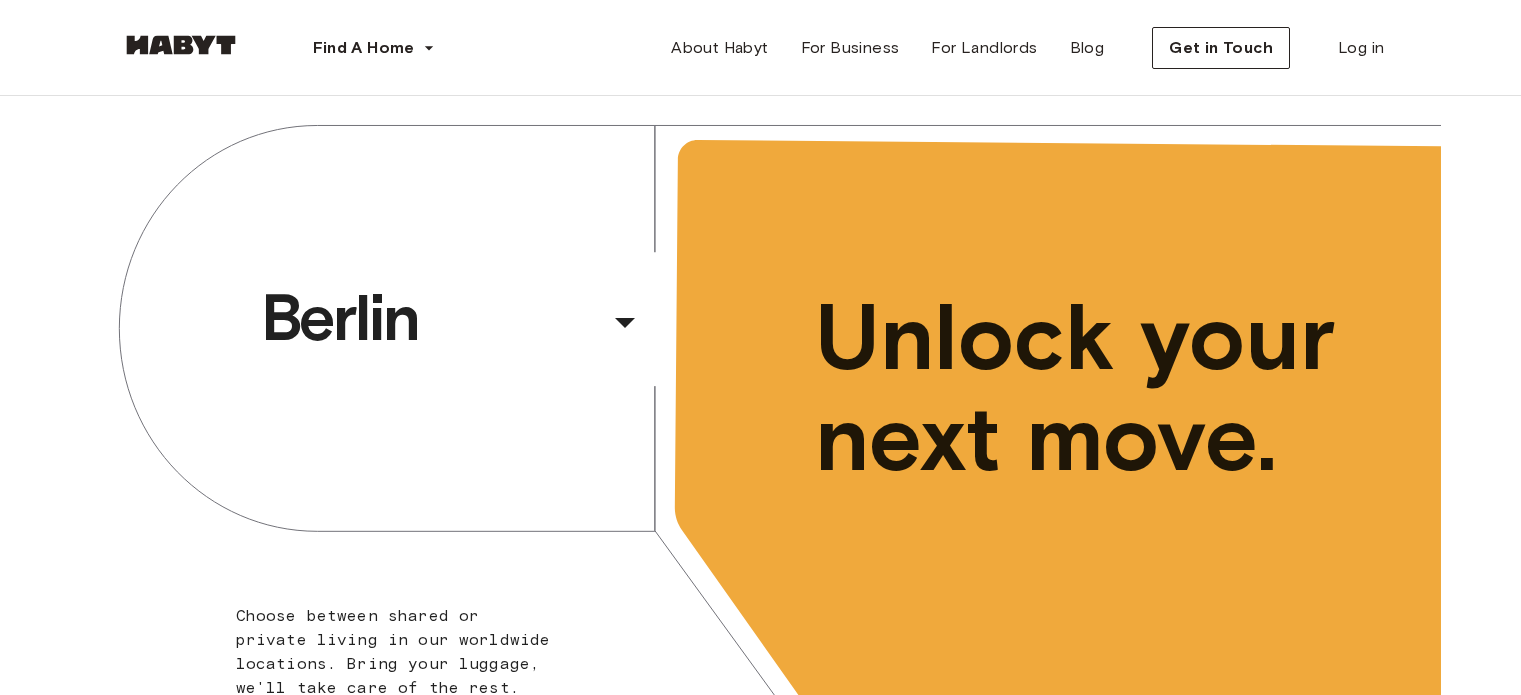 scroll, scrollTop: 720, scrollLeft: 0, axis: vertical 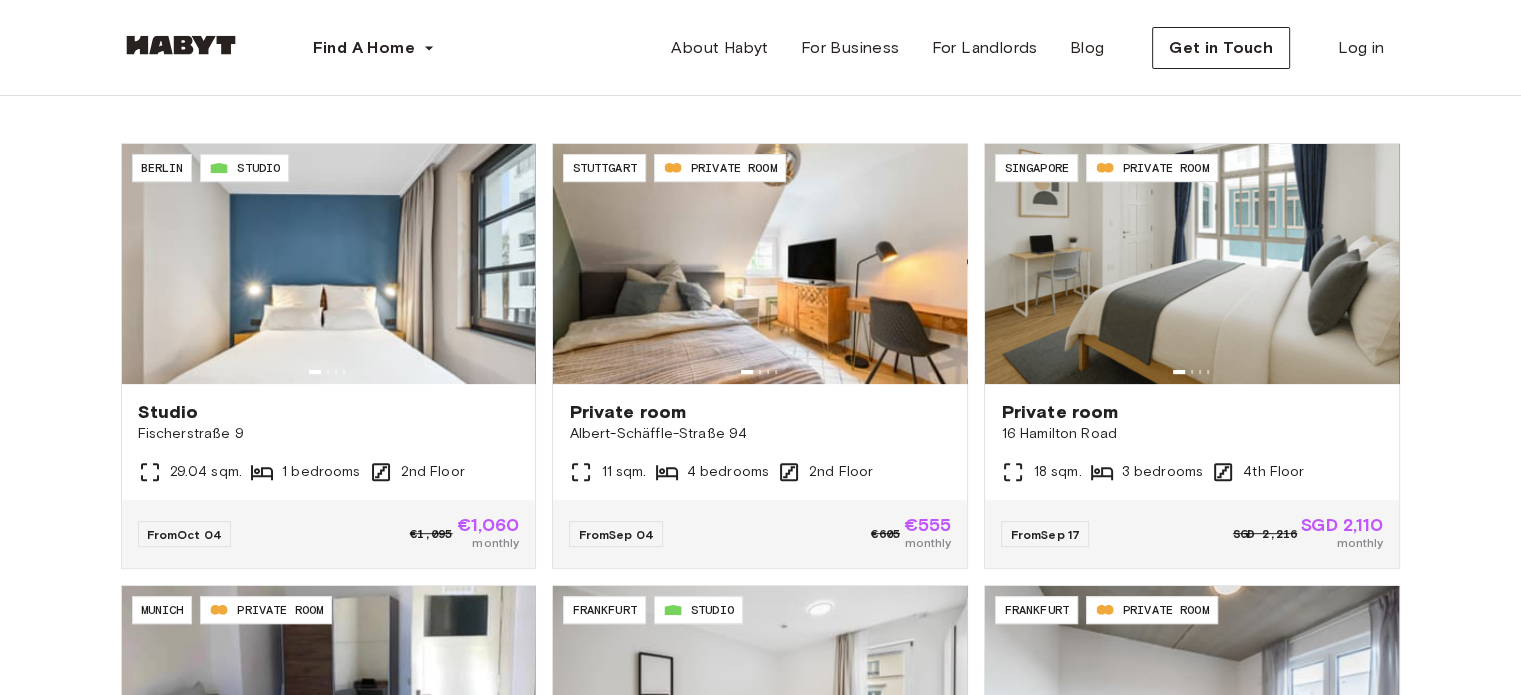 click on "Find A Home Europe Amsterdam Berlin Frankfurt Hamburg Lisbon Madrid Milan Modena Paris Turin Munich Rotterdam Stuttgart Dusseldorf Cologne Zurich The Hague Graz Brussels Leipzig Asia Hong Kong Singapore Seoul Phuket Tokyo About Habyt For Business For Landlords Blog Get in Touch Log in" at bounding box center [761, 48] 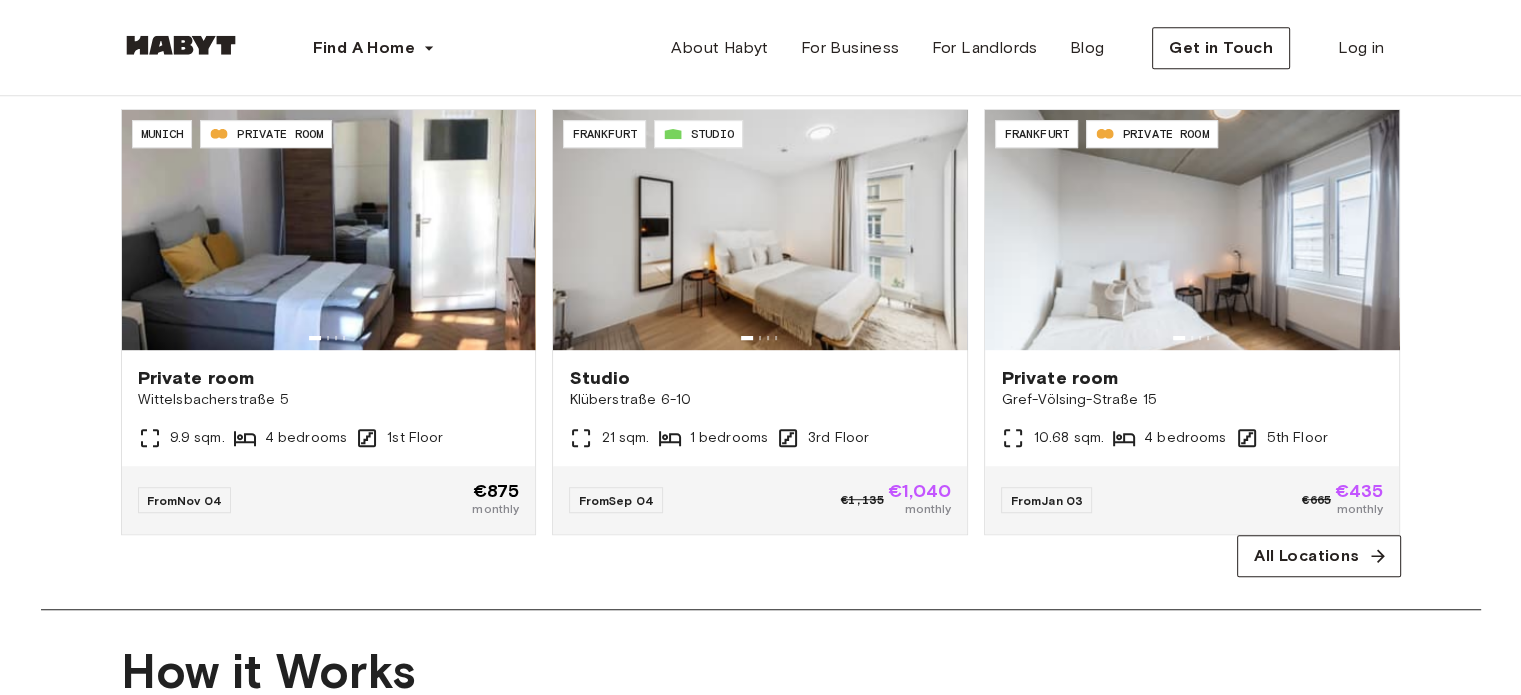 scroll, scrollTop: 1200, scrollLeft: 0, axis: vertical 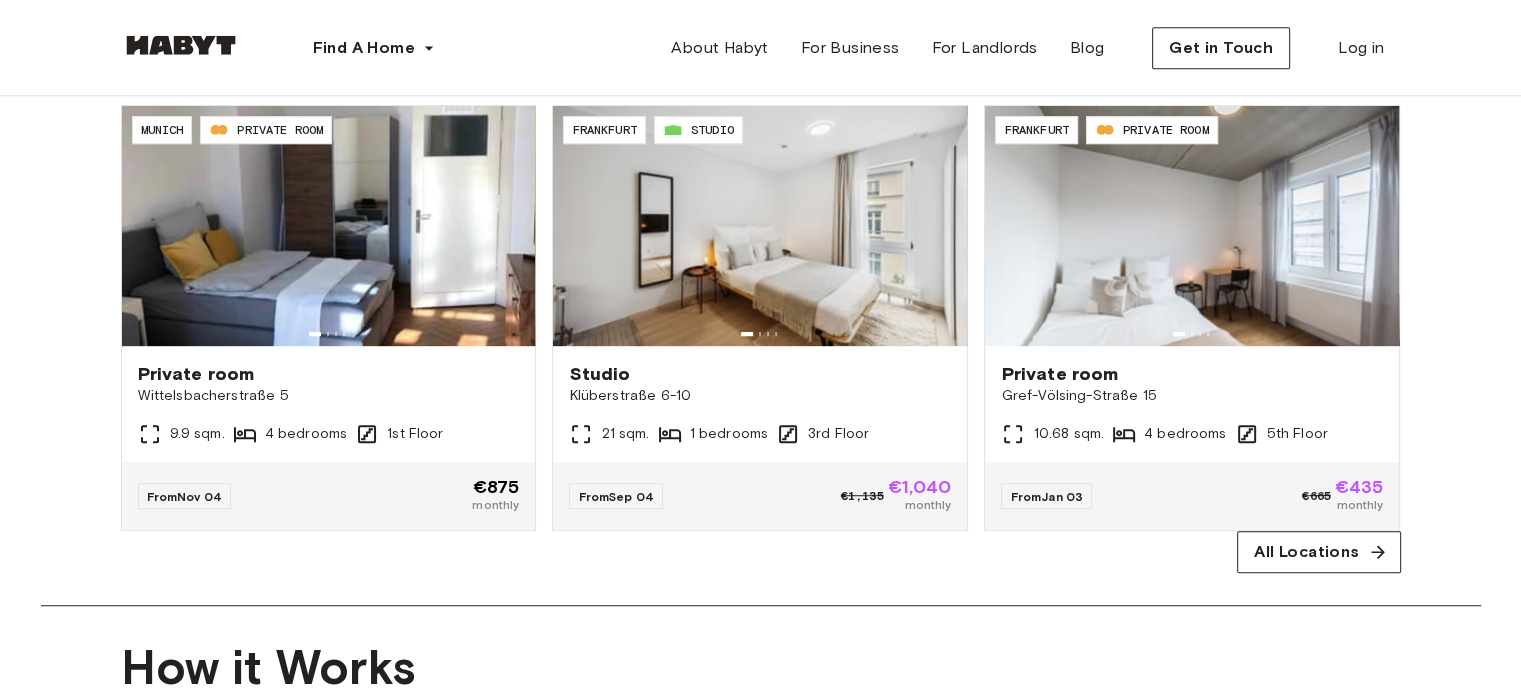 drag, startPoint x: 1445, startPoint y: 224, endPoint x: 1461, endPoint y: 80, distance: 144.88617 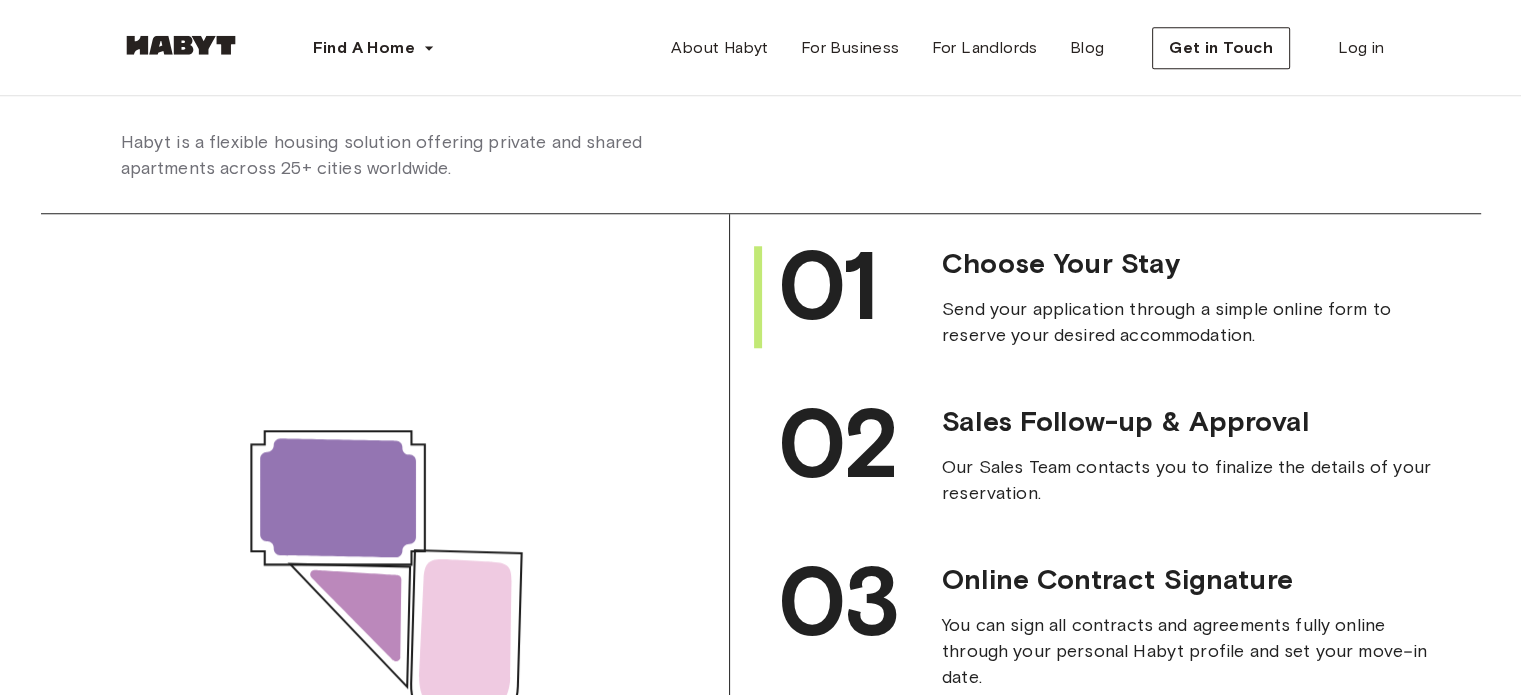 scroll, scrollTop: 1800, scrollLeft: 0, axis: vertical 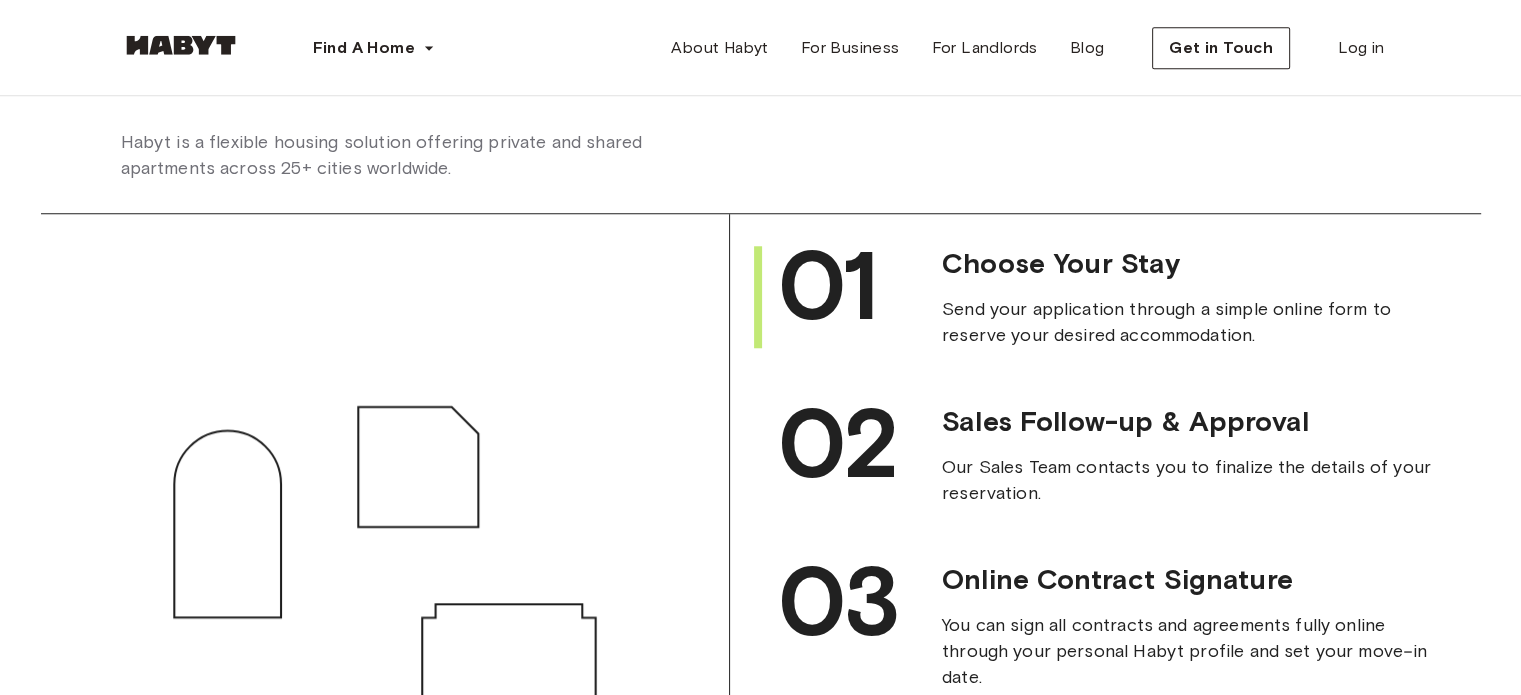 click on "Choose Your Stay" at bounding box center (1183, 263) 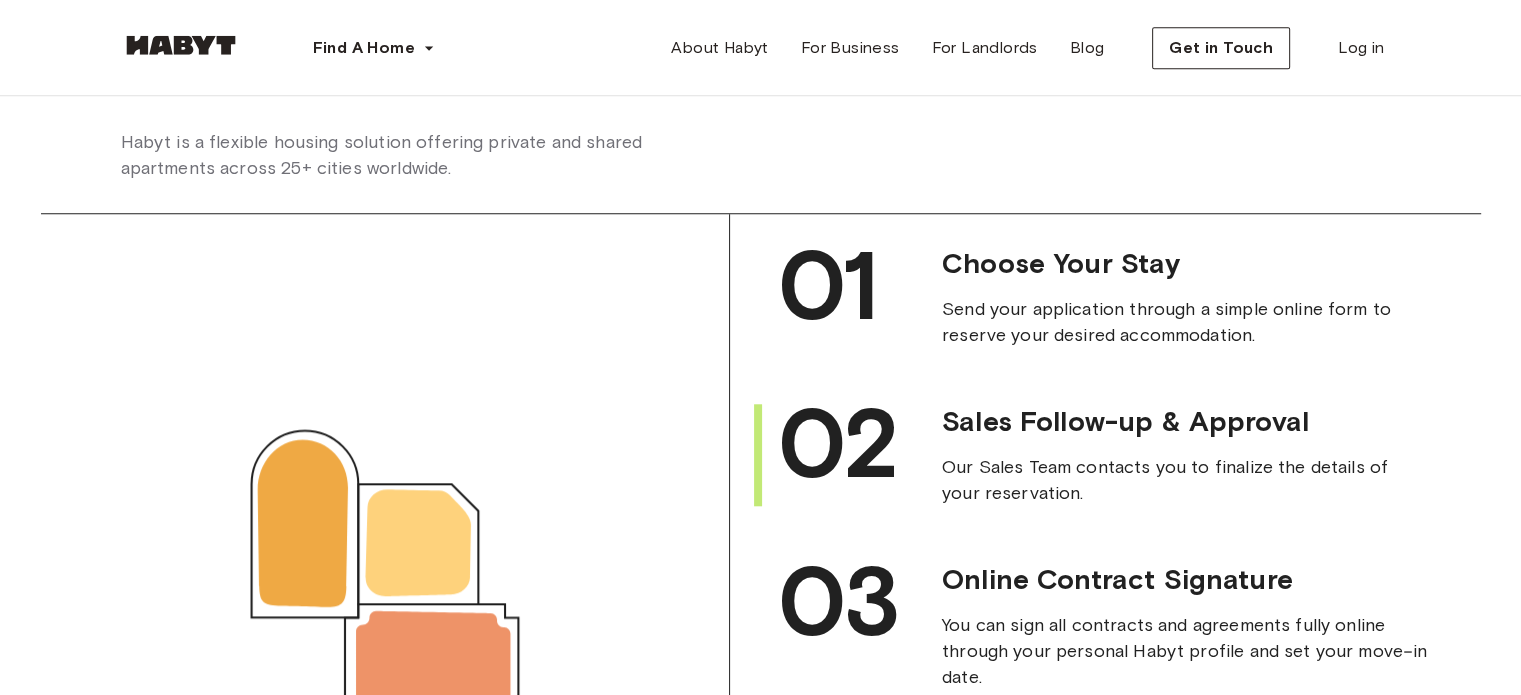 click on "Sales Follow-up & Approval Our Sales Team contacts you to finalize the details of your reservation." at bounding box center (1151, 455) 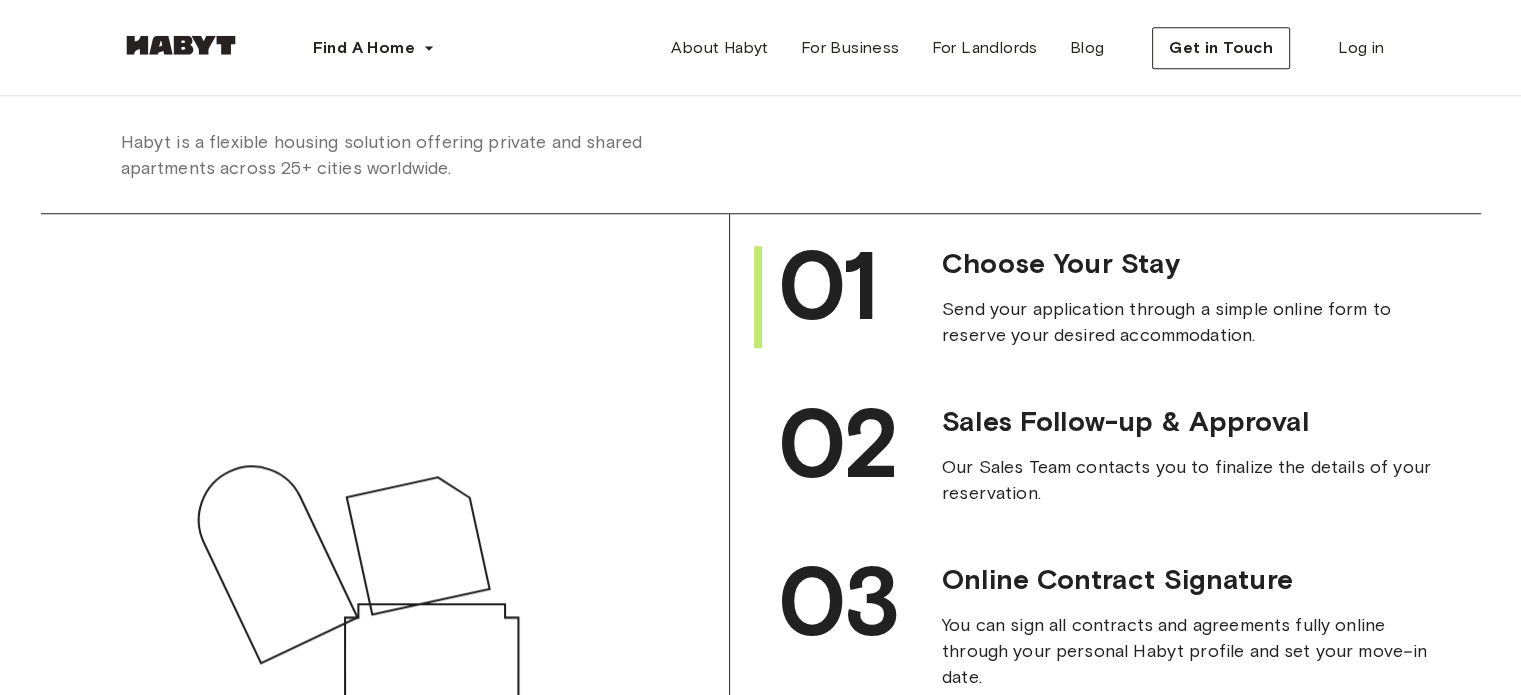 click on "Send your application through a simple online form to reserve your desired accommodation." at bounding box center (1183, 322) 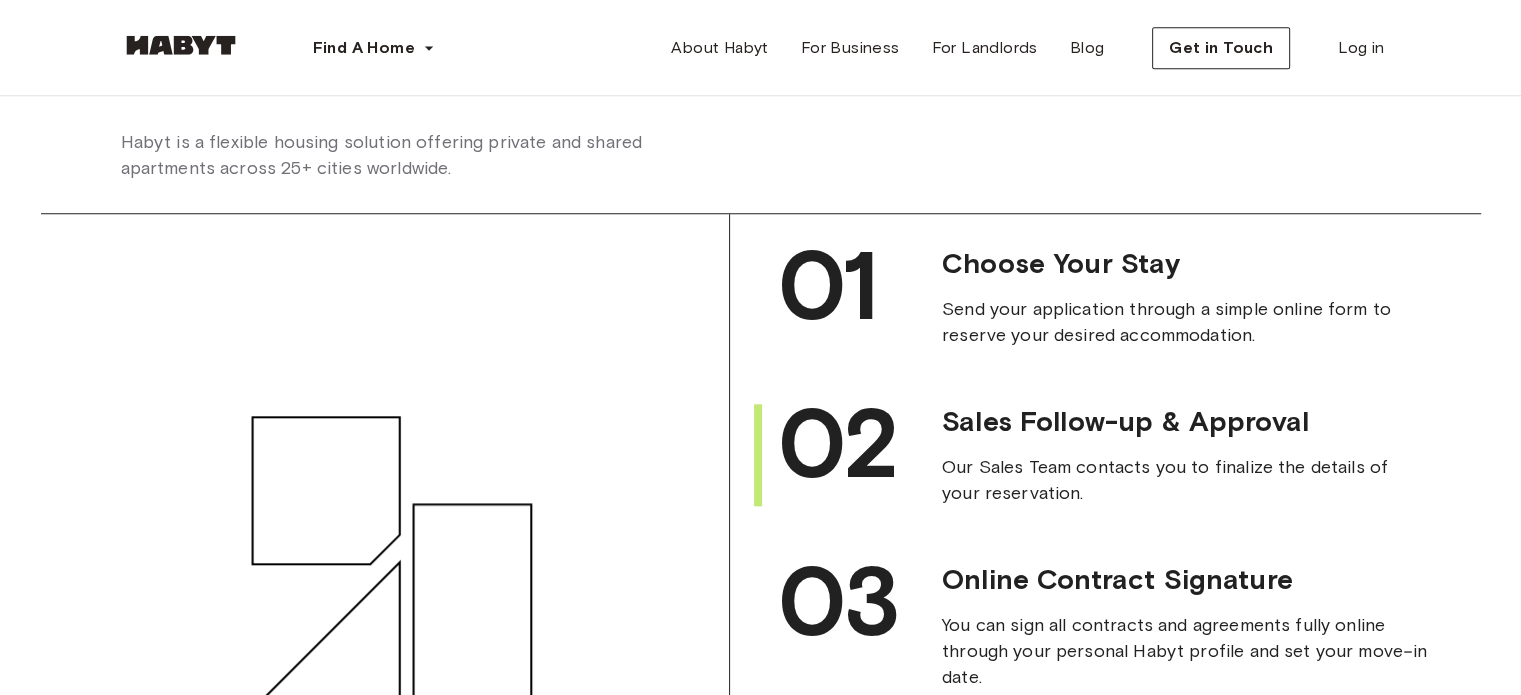 click on "Sales Follow-up & Approval" at bounding box center [1183, 421] 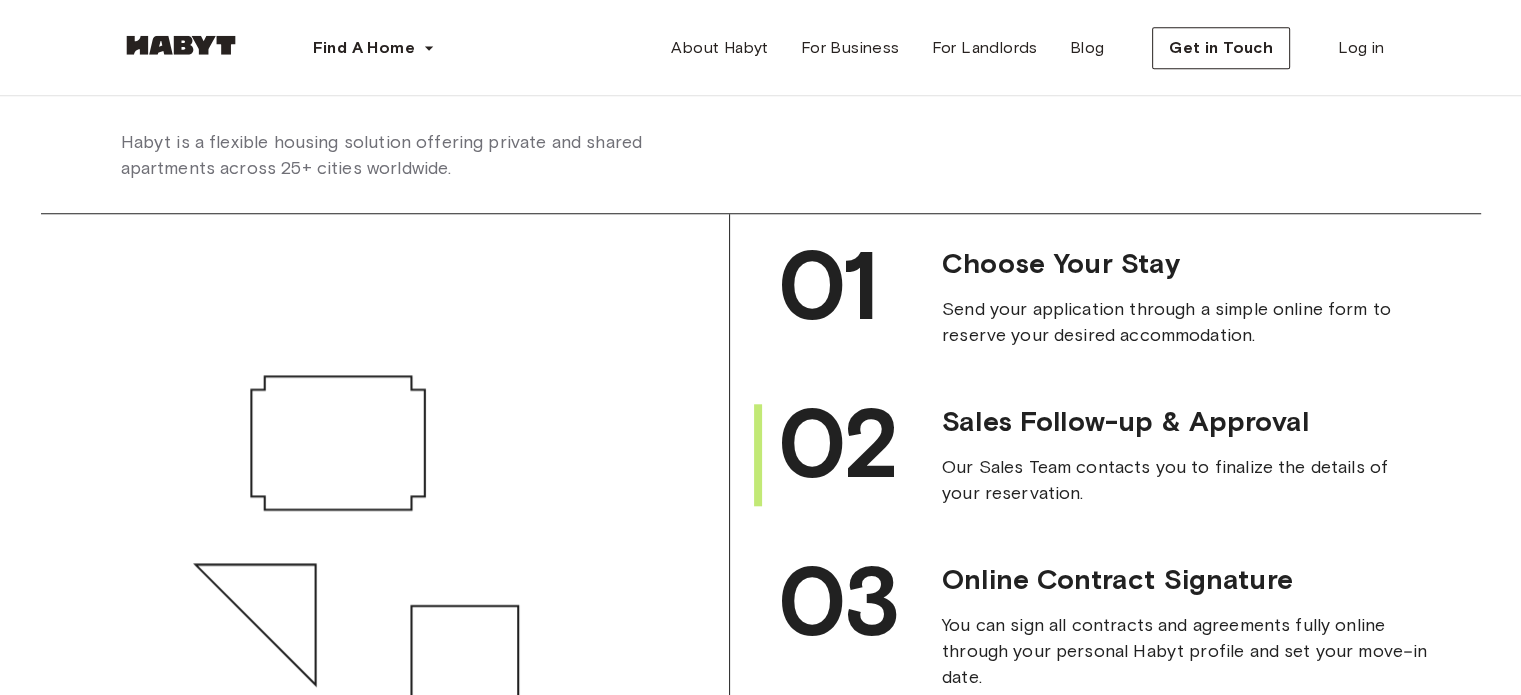 click on "Sales Follow-up & Approval" at bounding box center [1183, 421] 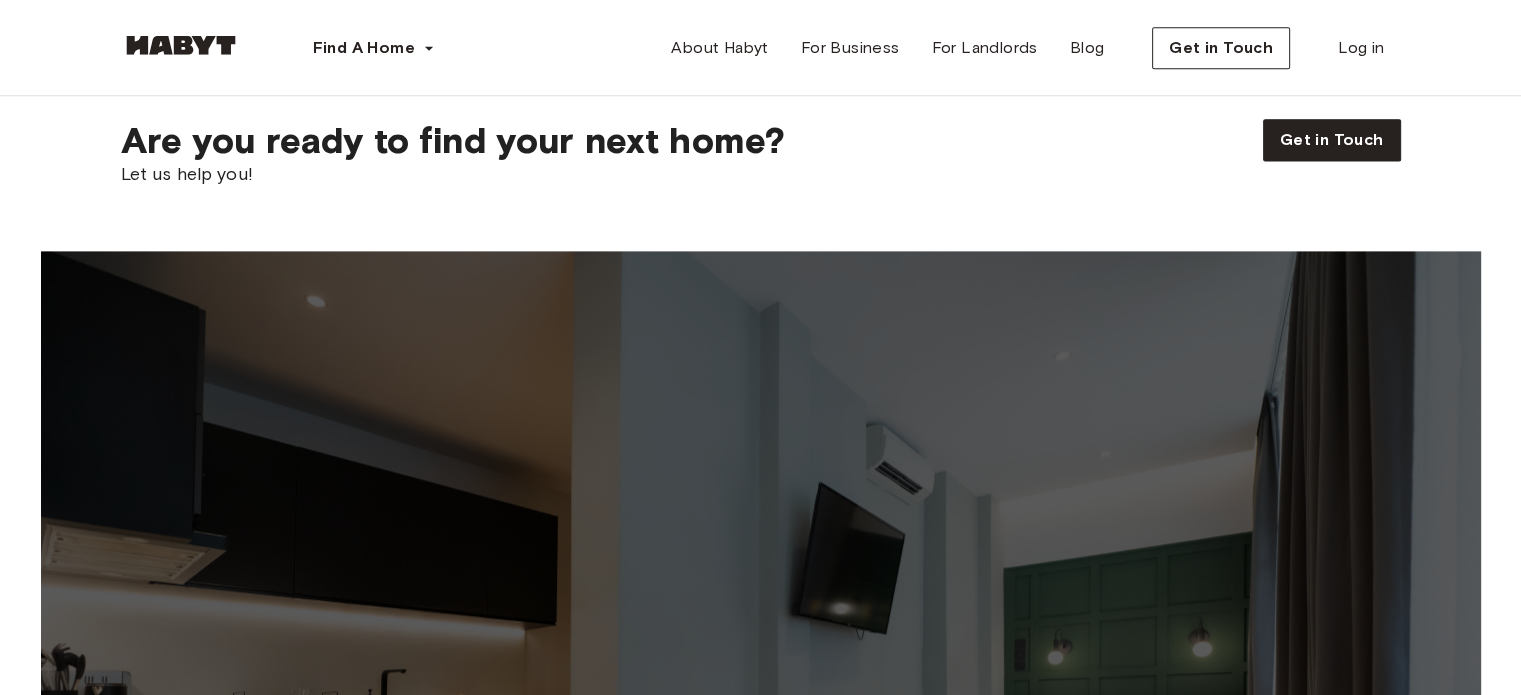 scroll, scrollTop: 2600, scrollLeft: 0, axis: vertical 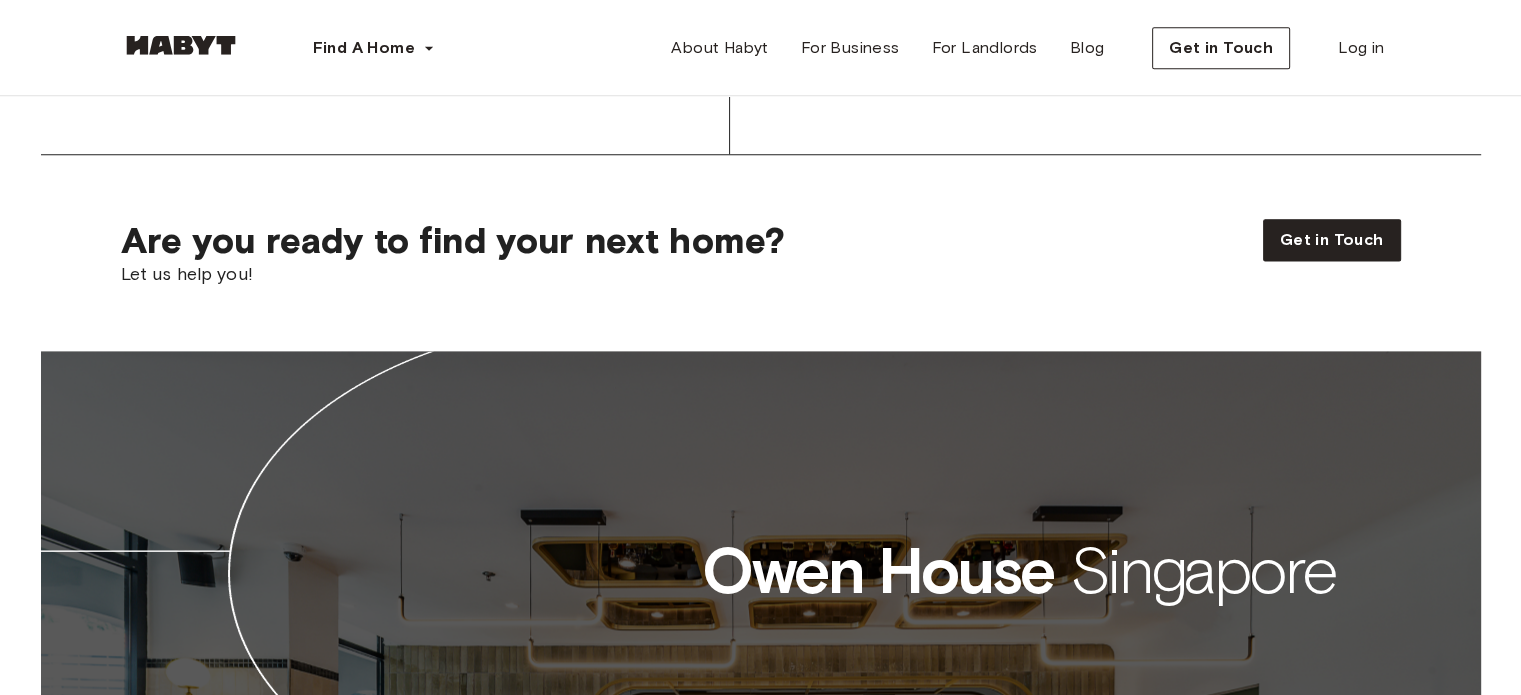 click on "Are you ready to find your next home? Let us help you! Get in Touch" at bounding box center [761, 236] 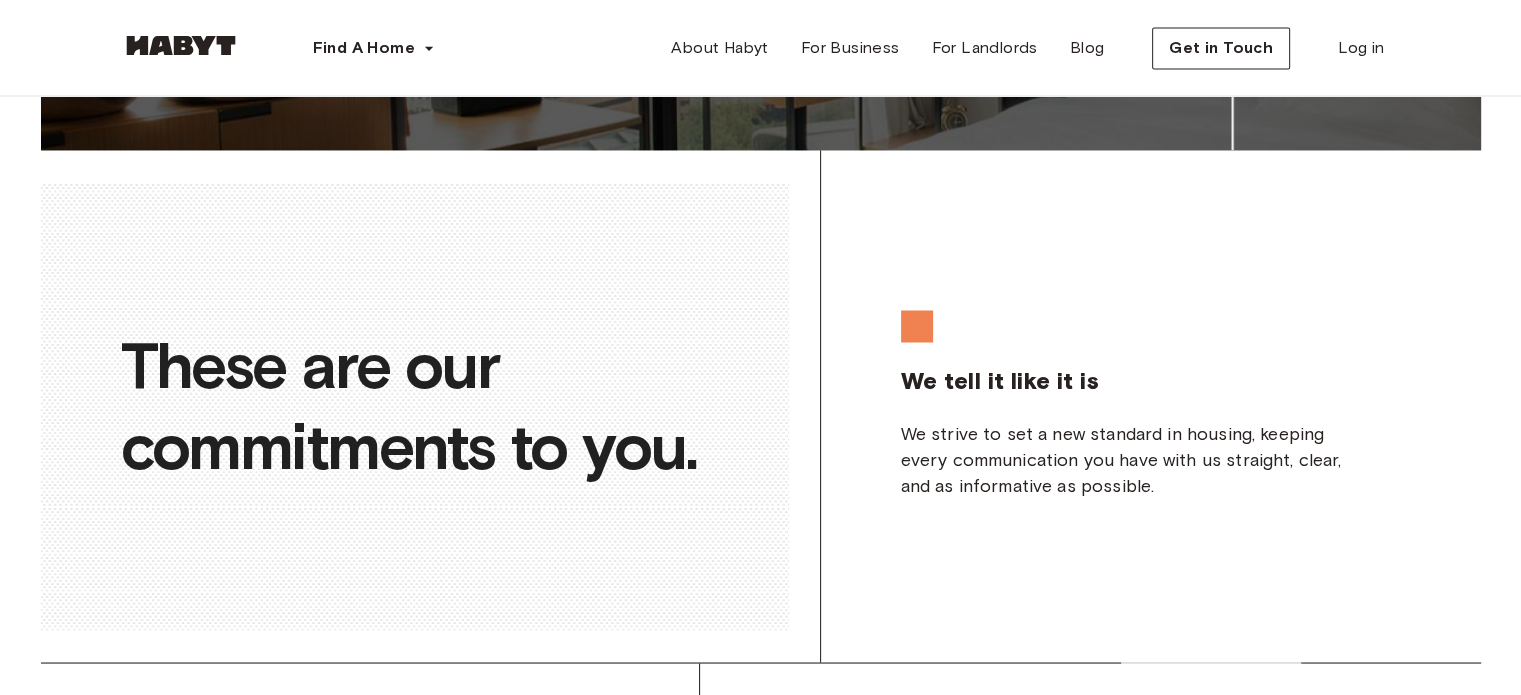 scroll, scrollTop: 3500, scrollLeft: 0, axis: vertical 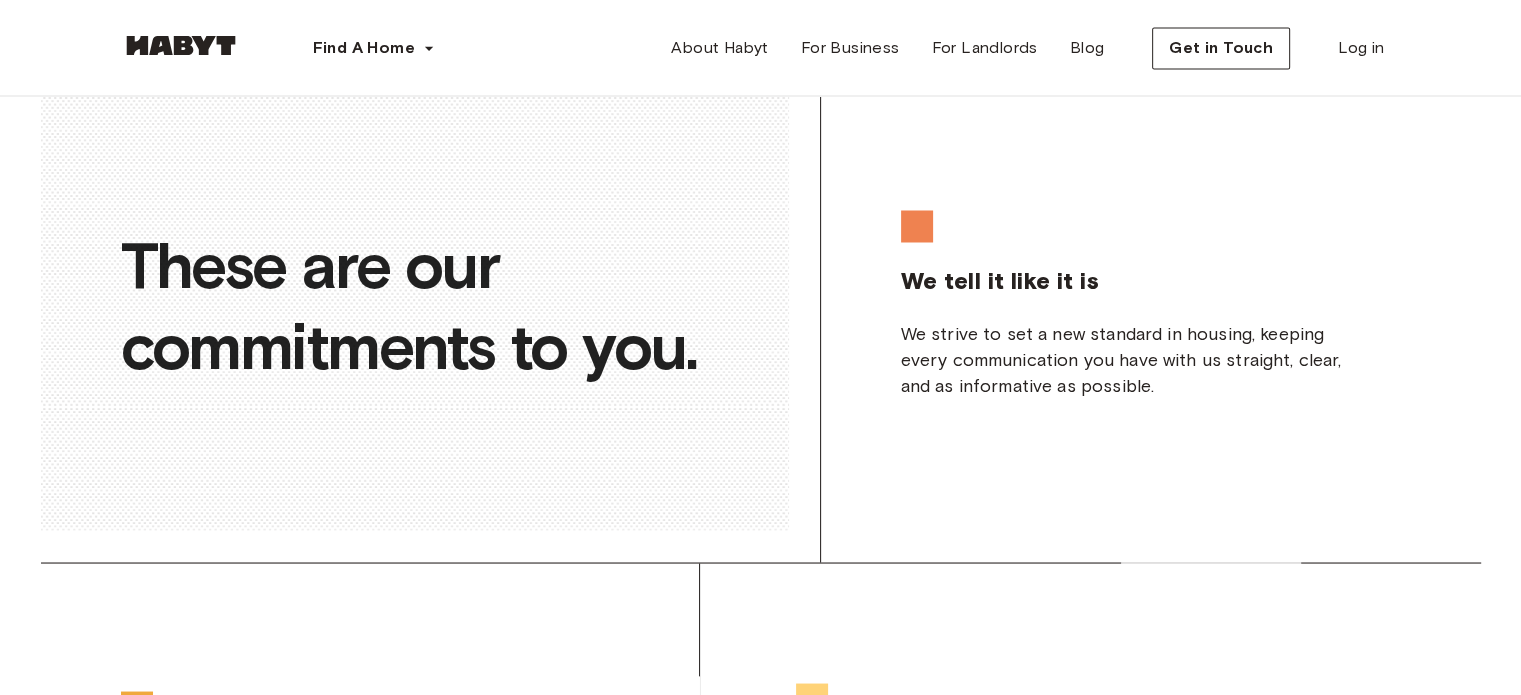click on "We strive to set a new standard in housing, keeping every communication you have with us straight, clear, and as informative as possible." at bounding box center (1121, 359) 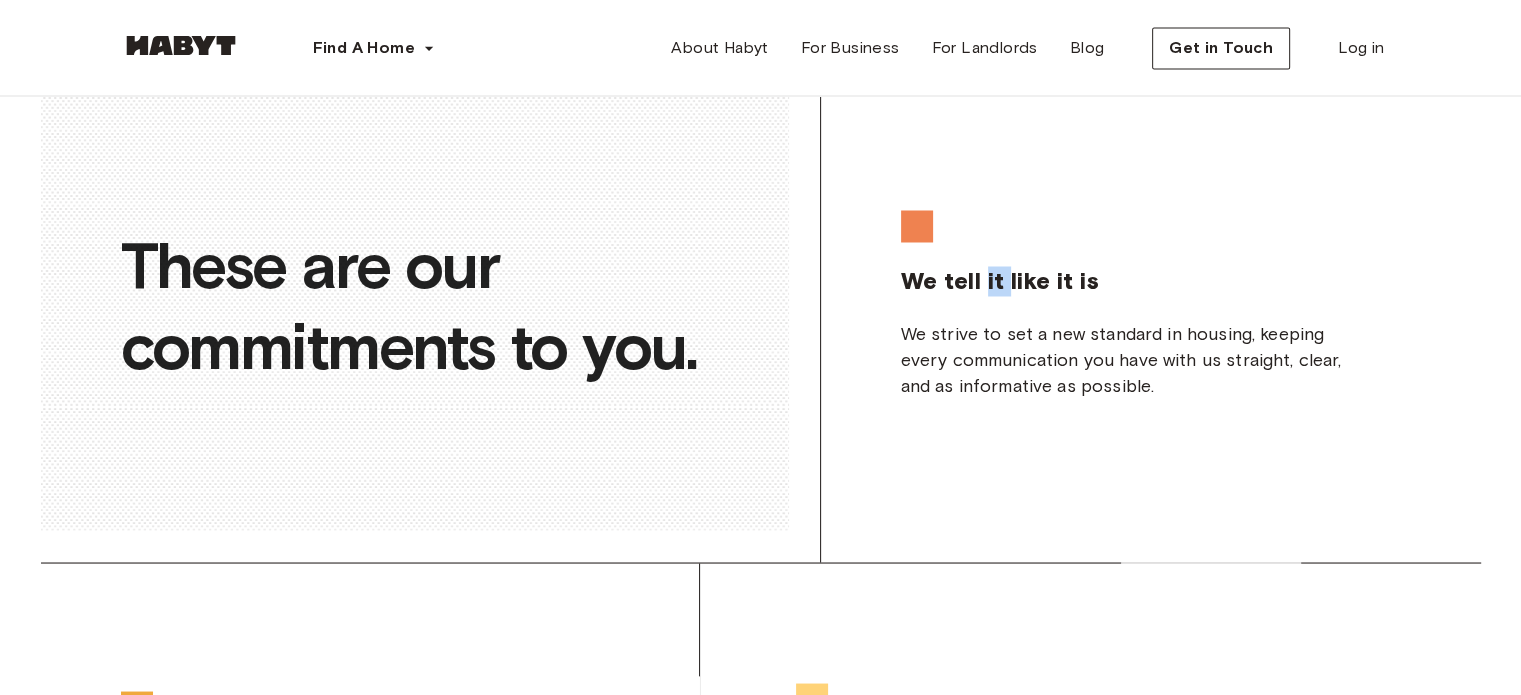 click on "We tell it like it is" at bounding box center (1000, 280) 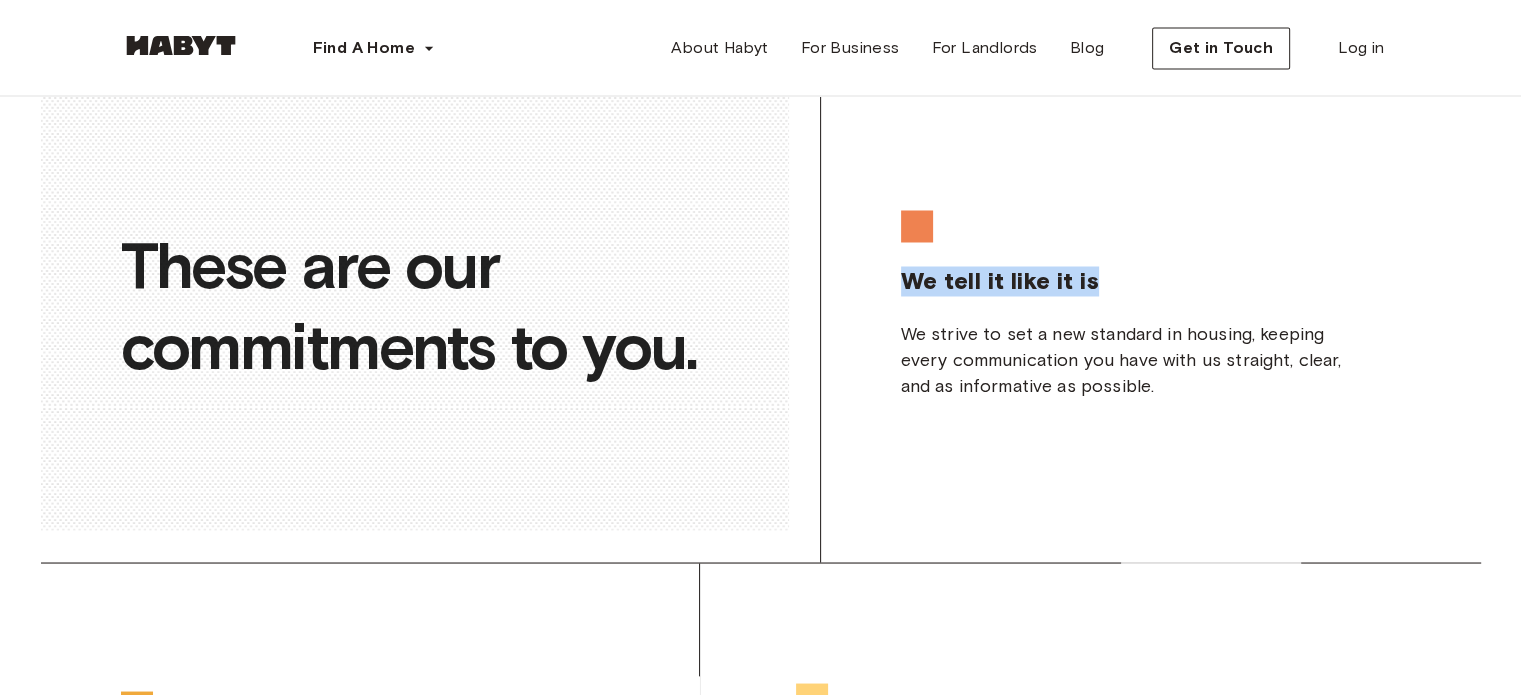 click on "We tell it like it is" at bounding box center [1000, 280] 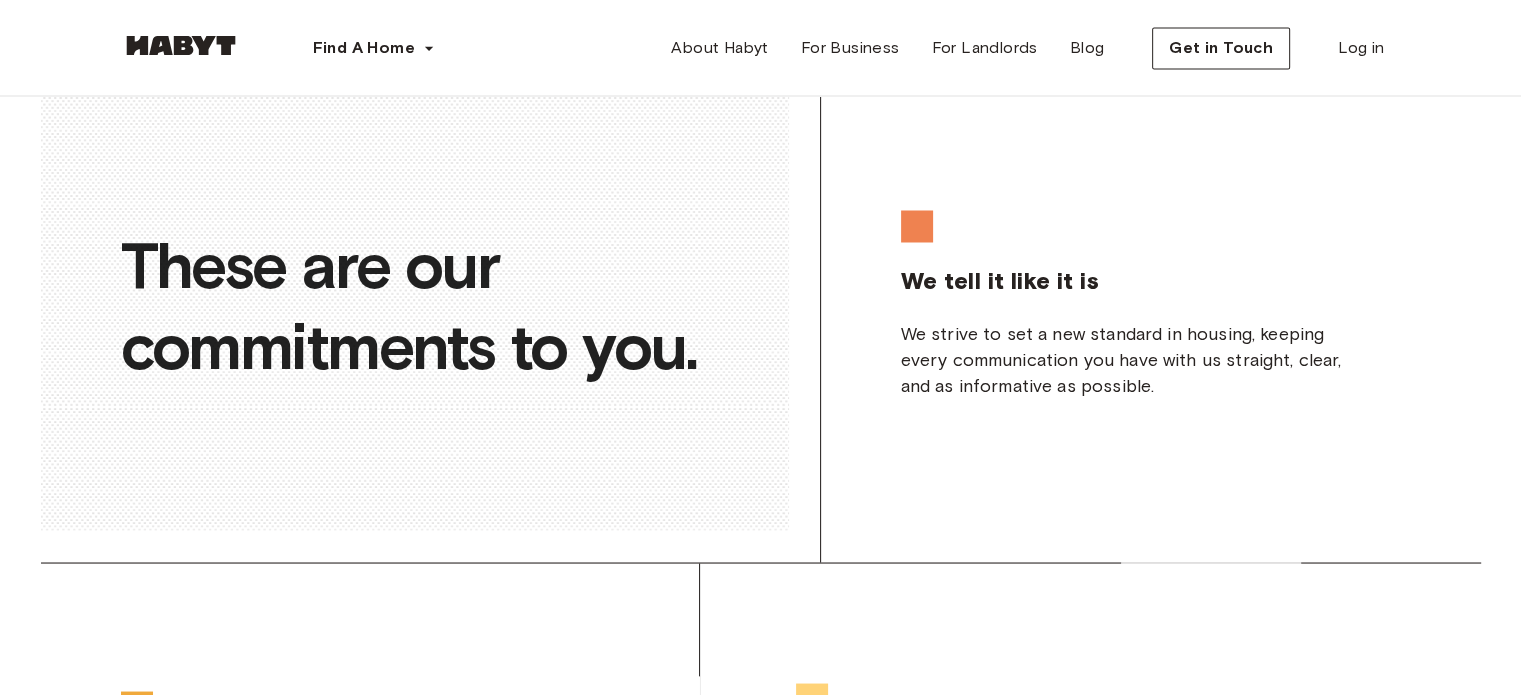 click on "We tell it like it is We strive to set a new standard in housing, keeping every communication you have with us straight, clear, and as informative as possible." at bounding box center [1127, 304] 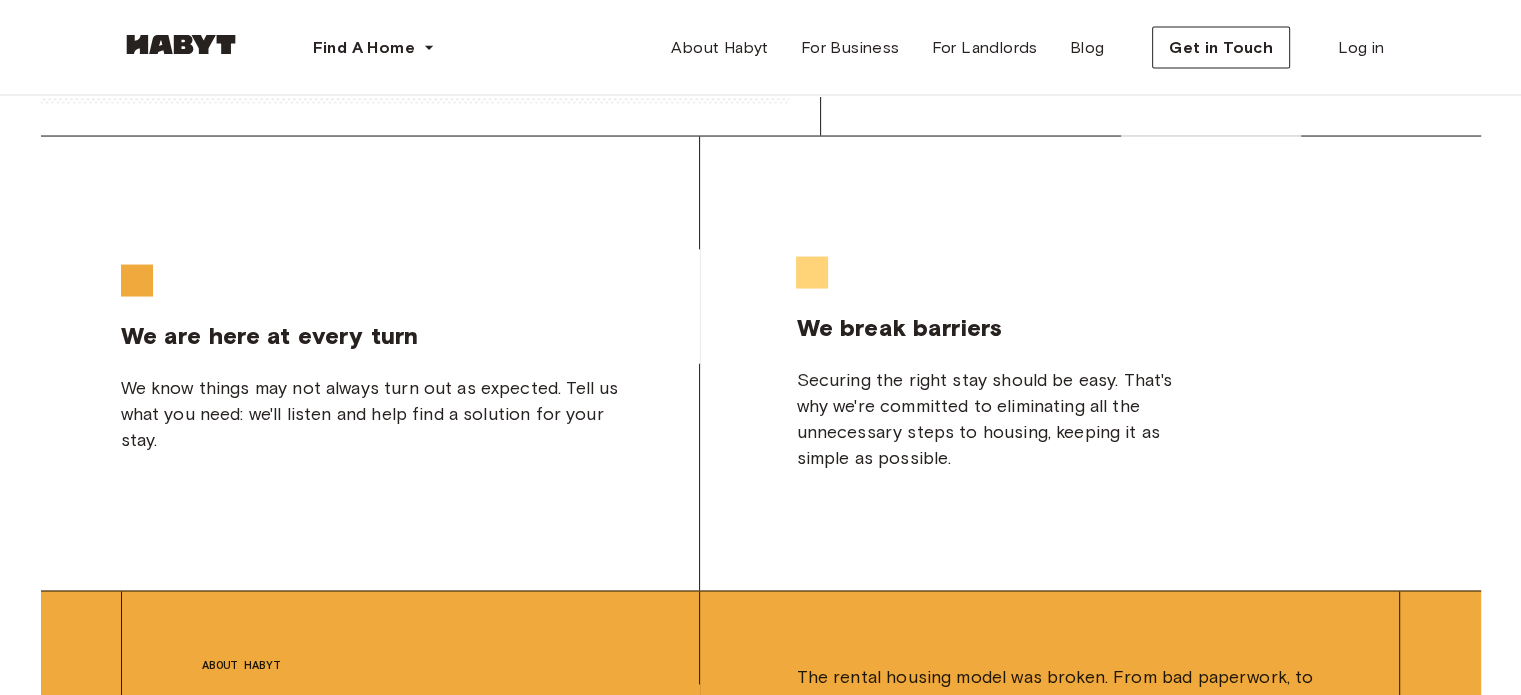 scroll, scrollTop: 4000, scrollLeft: 0, axis: vertical 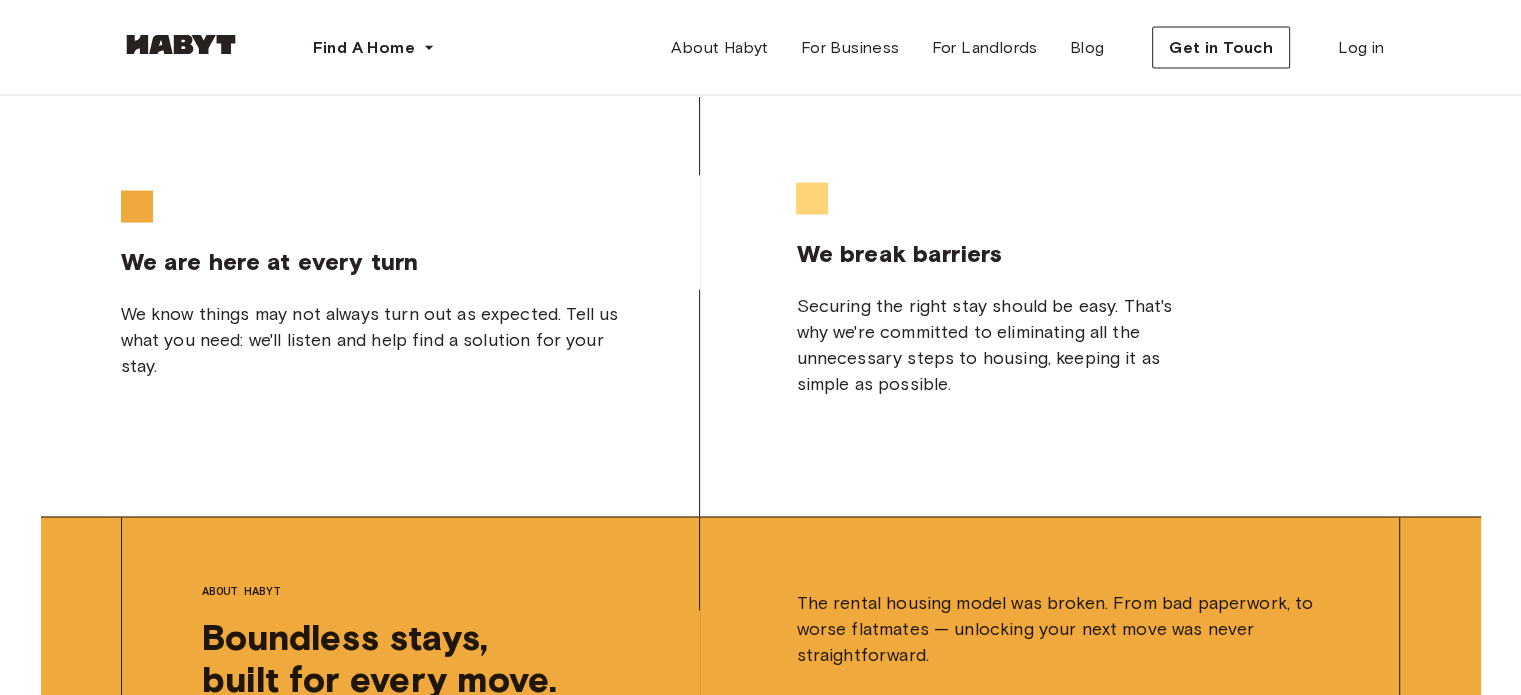 click on "We break barriers" at bounding box center [899, 253] 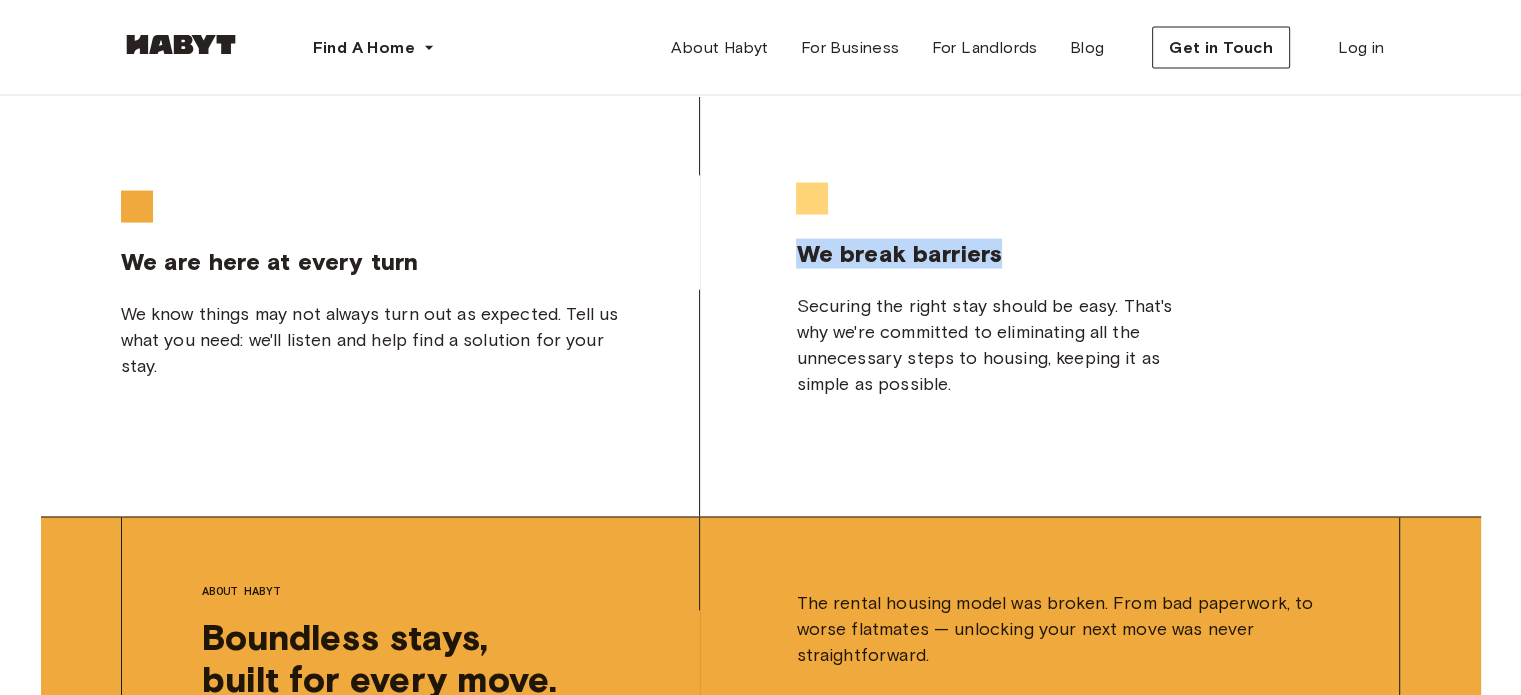 drag, startPoint x: 809, startPoint y: 253, endPoint x: 966, endPoint y: 253, distance: 157 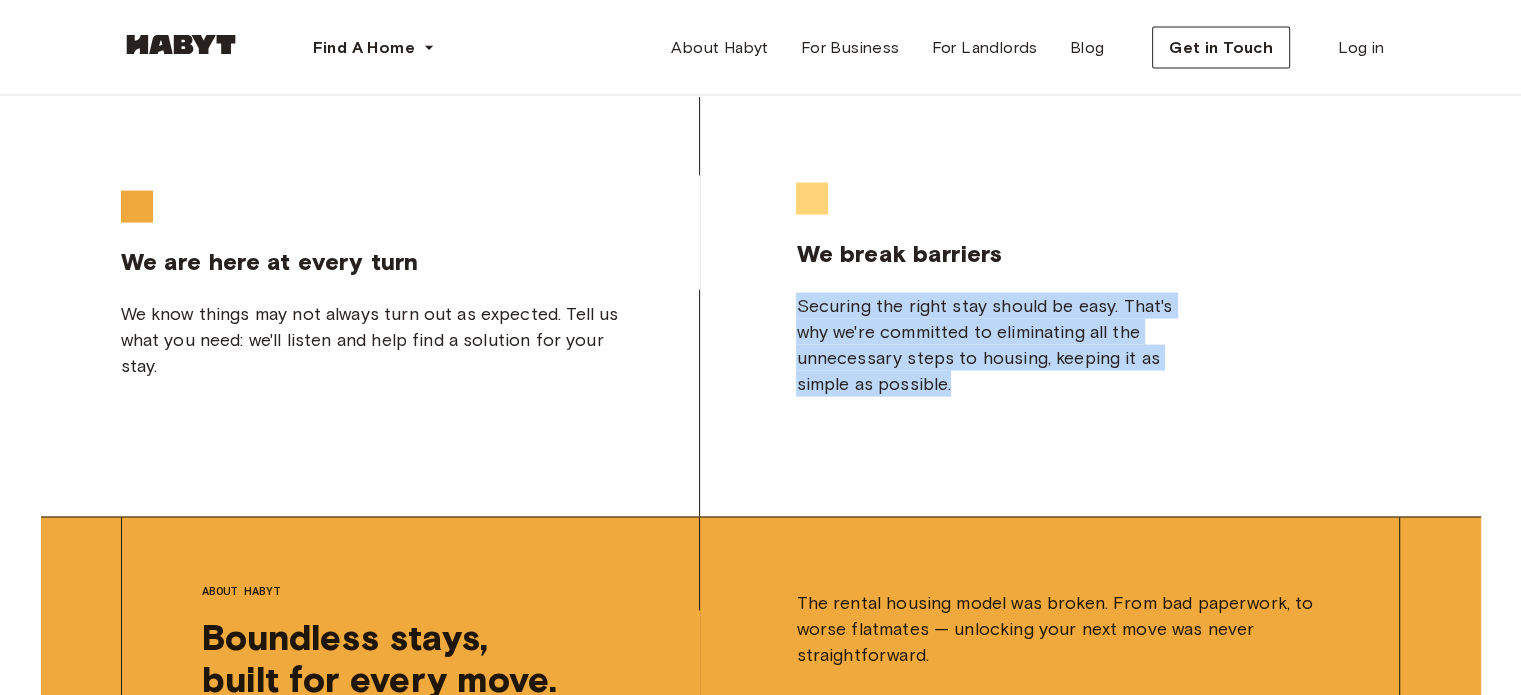 drag, startPoint x: 799, startPoint y: 303, endPoint x: 979, endPoint y: 377, distance: 194.61757 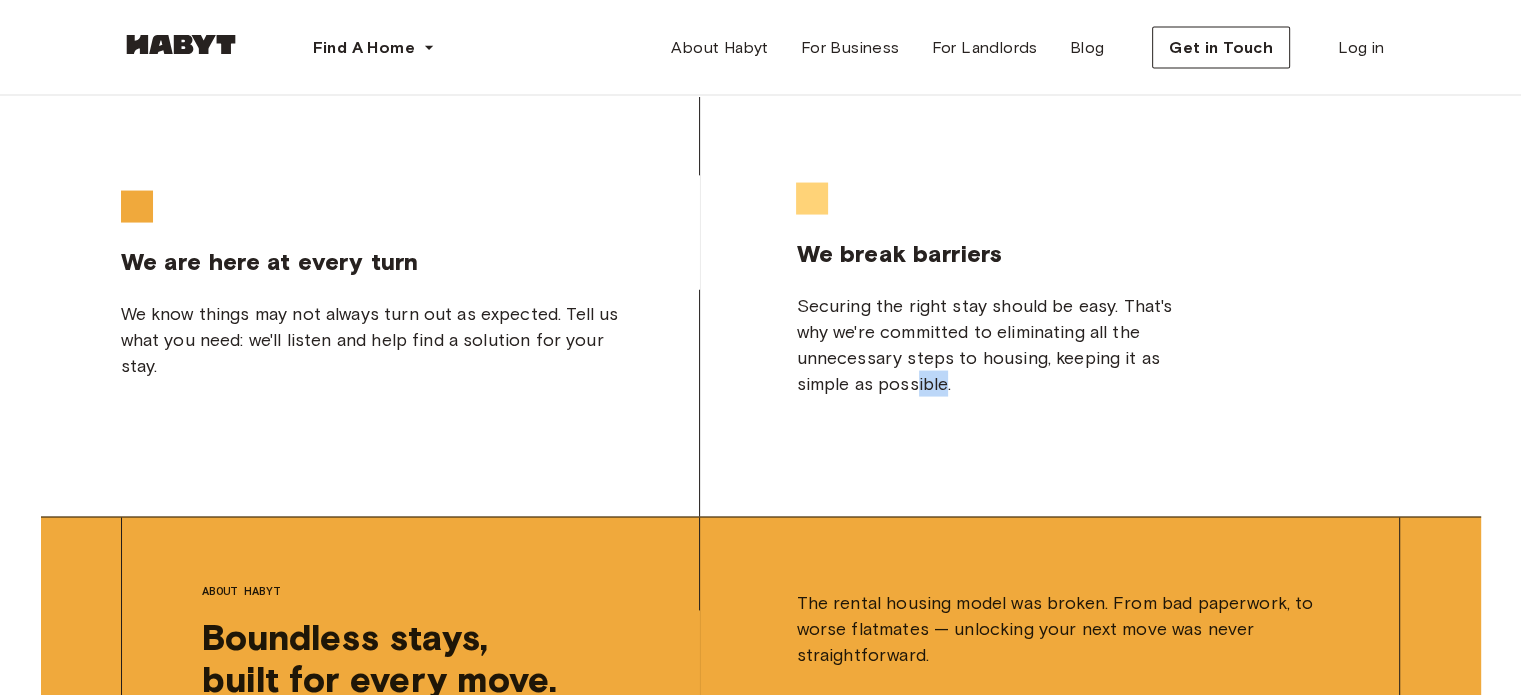 drag, startPoint x: 945, startPoint y: 382, endPoint x: 918, endPoint y: 376, distance: 27.658634 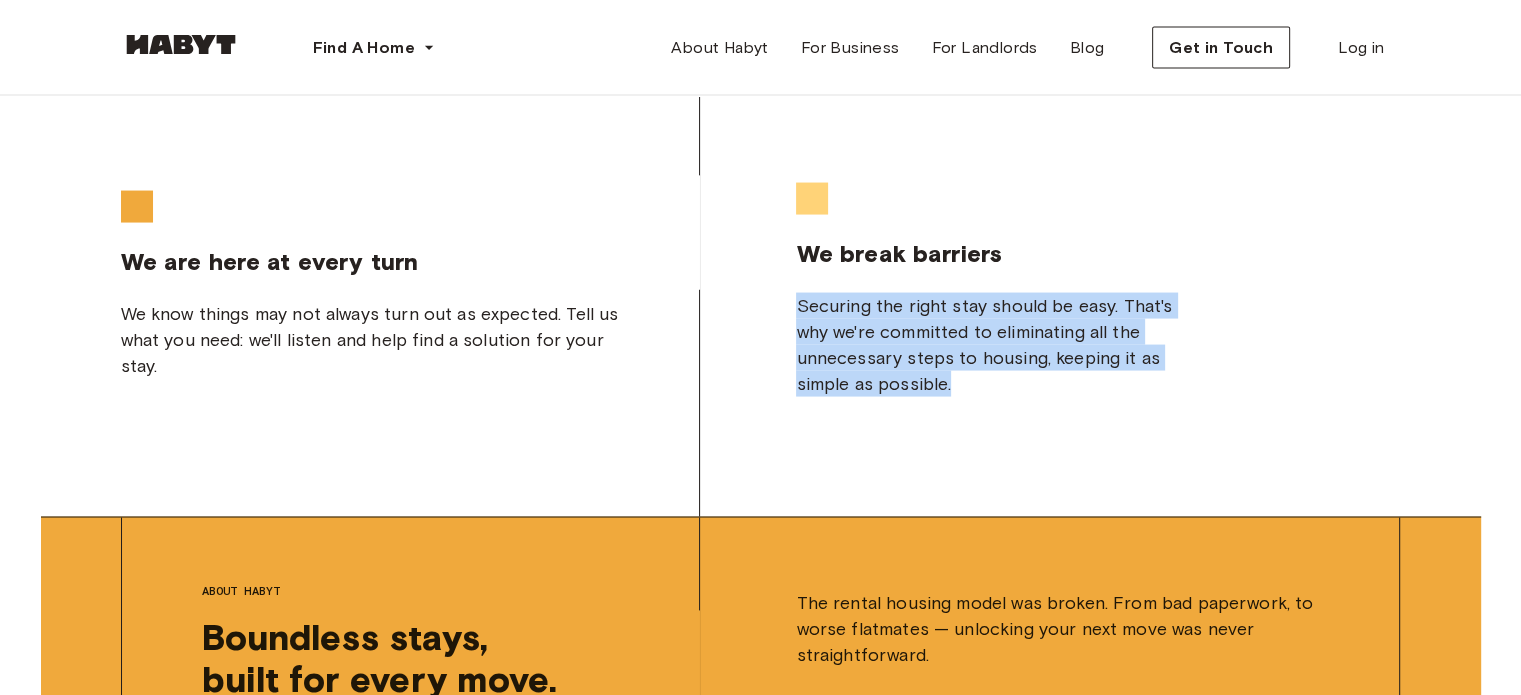 drag, startPoint x: 980, startPoint y: 380, endPoint x: 793, endPoint y: 300, distance: 203.3937 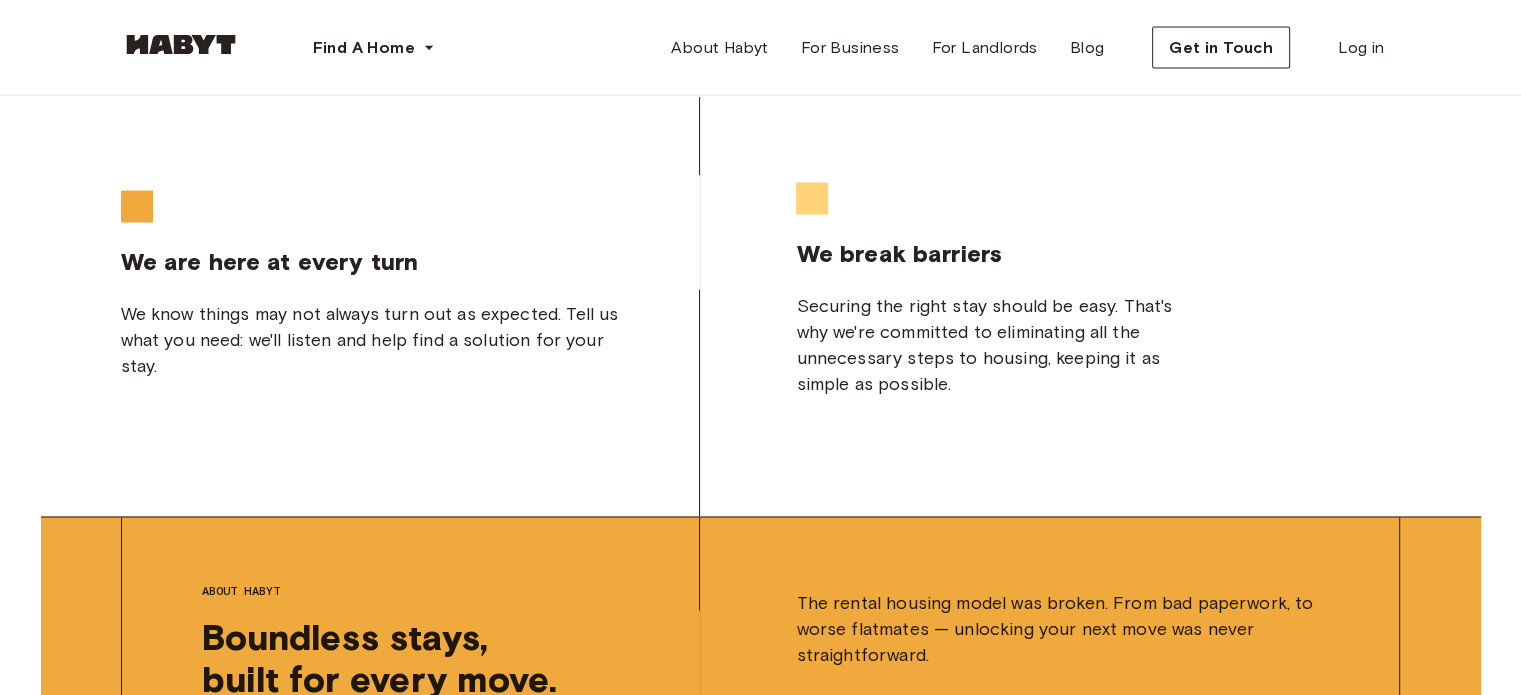 click on "We break barriers" at bounding box center [899, 253] 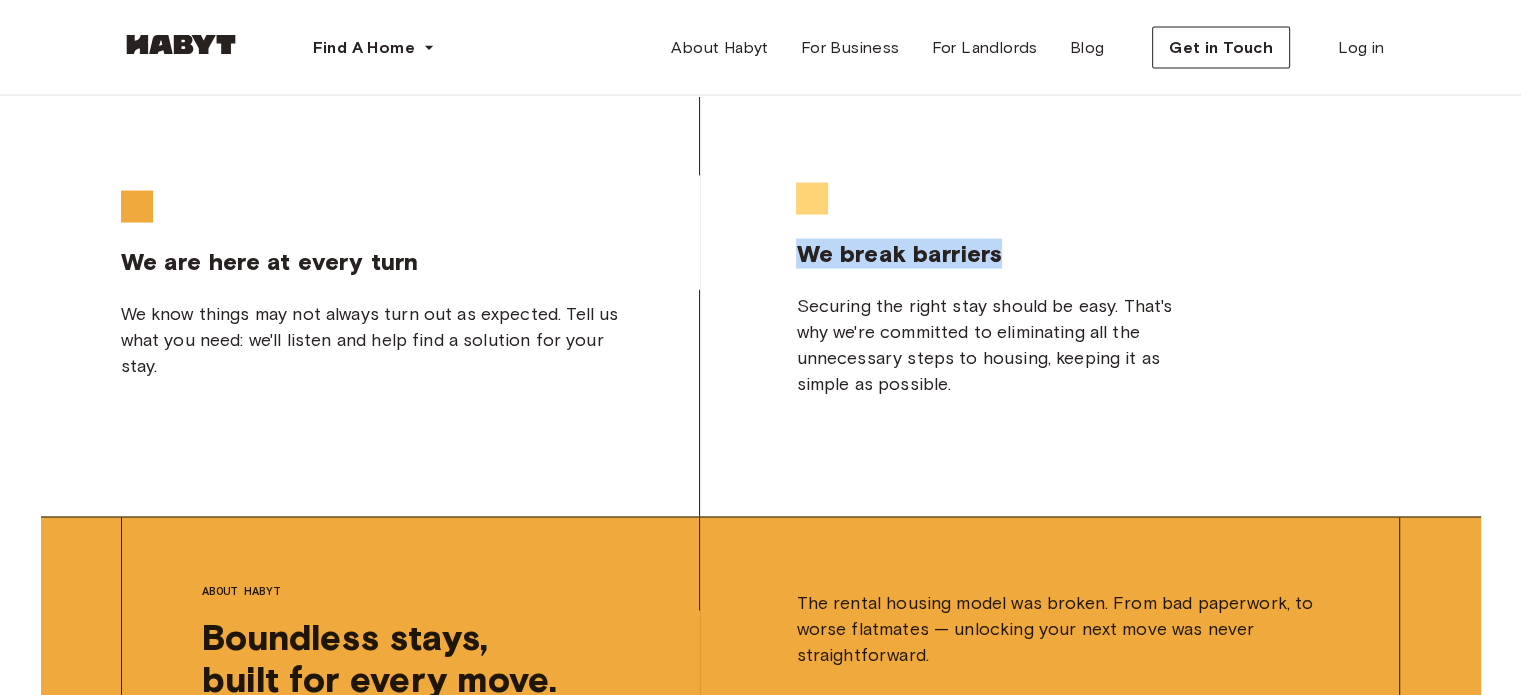 drag, startPoint x: 815, startPoint y: 251, endPoint x: 953, endPoint y: 250, distance: 138.00362 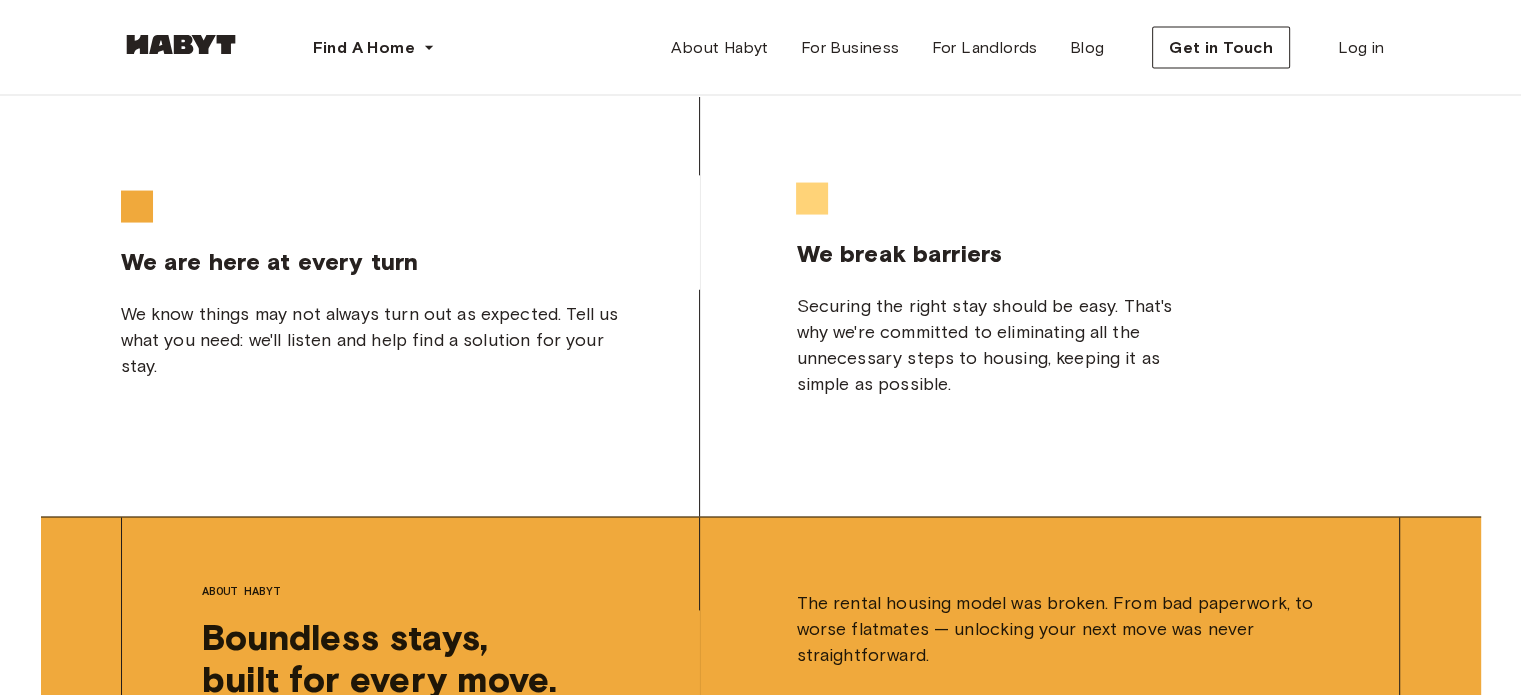 click on "Securing the right stay should be easy. That's why we're committed to eliminating all the unnecessary steps to housing, keeping it as simple as possible." at bounding box center (984, 345) 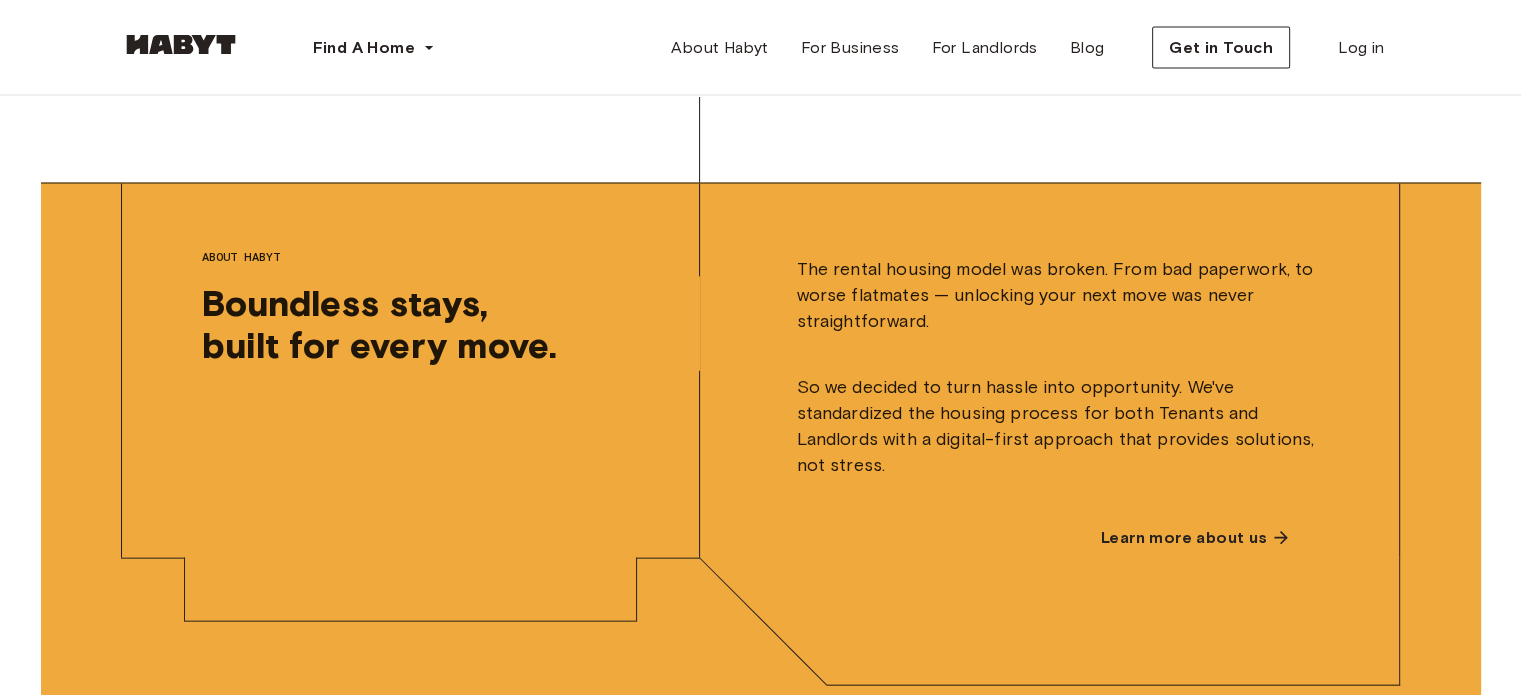 scroll, scrollTop: 4300, scrollLeft: 0, axis: vertical 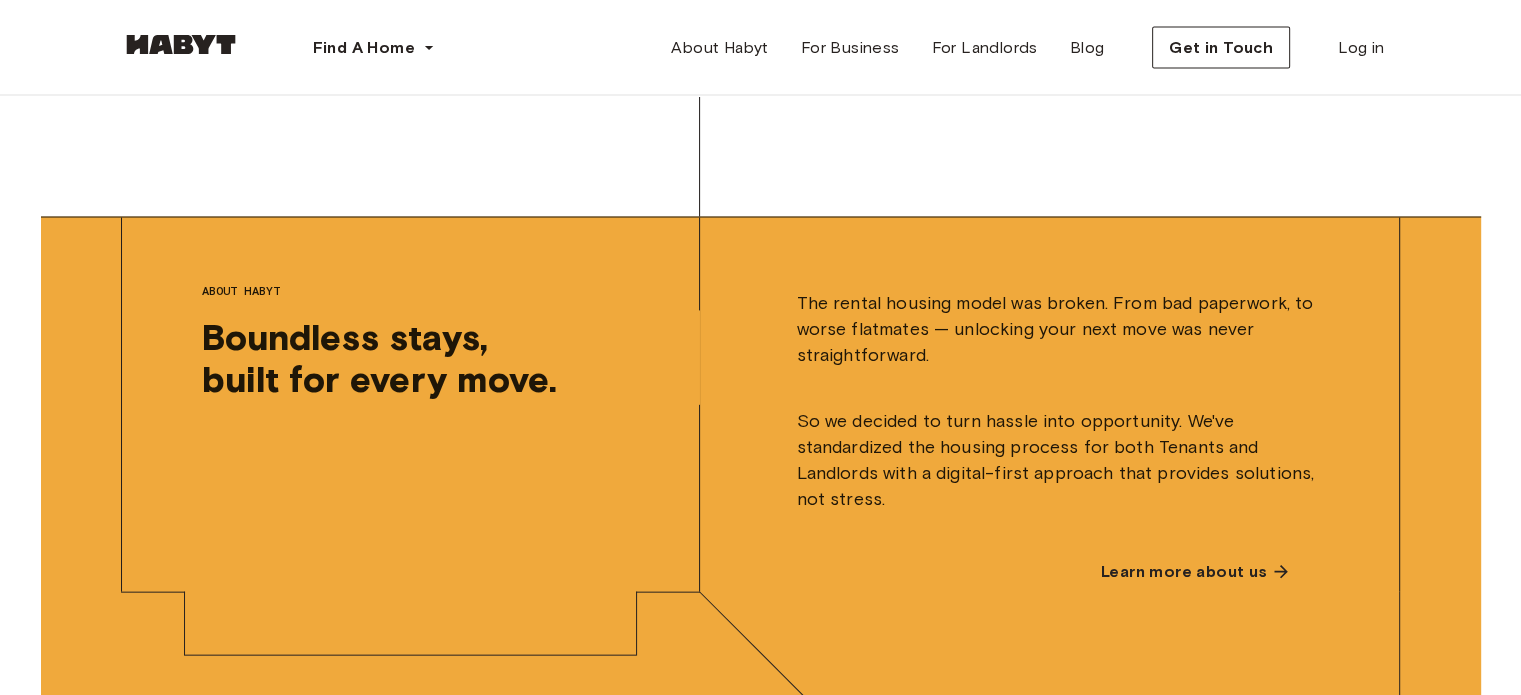 drag, startPoint x: 909, startPoint y: 315, endPoint x: 940, endPoint y: 212, distance: 107.563934 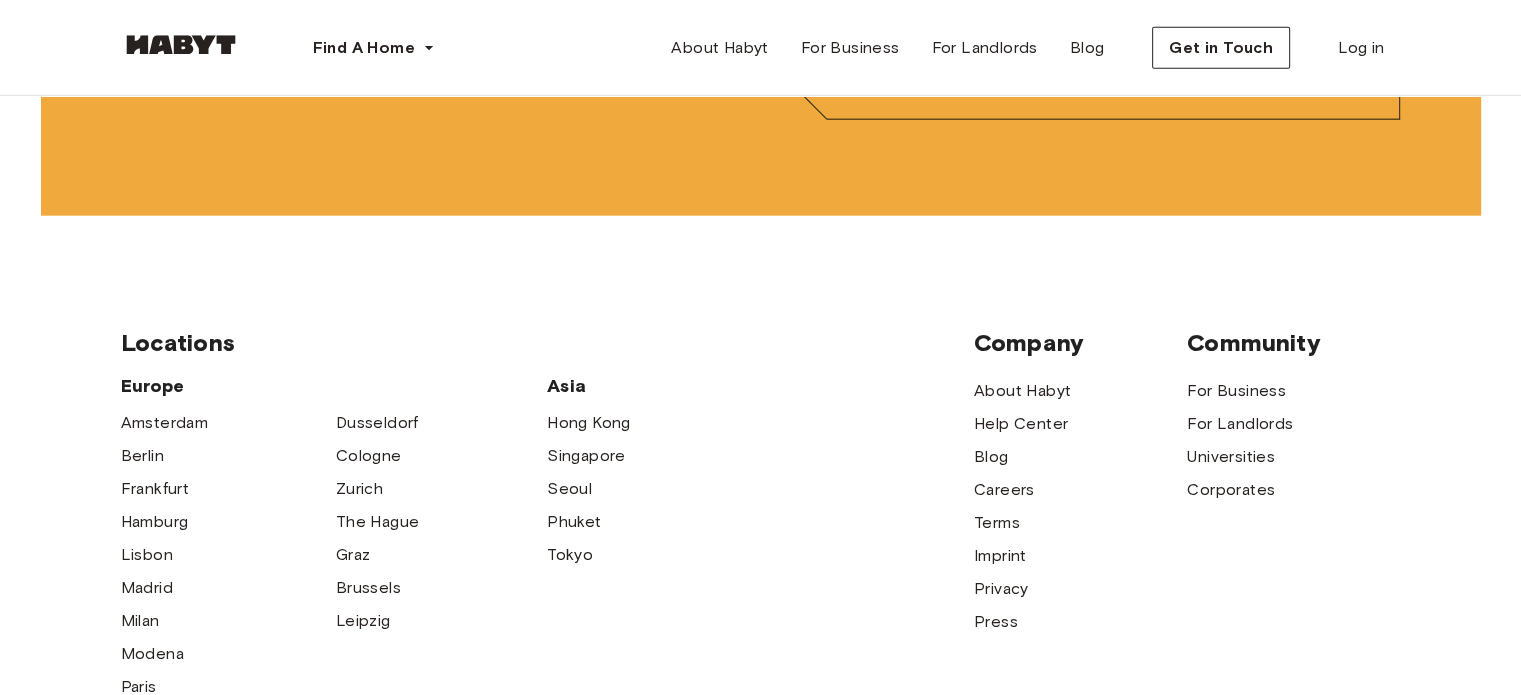 scroll, scrollTop: 4400, scrollLeft: 0, axis: vertical 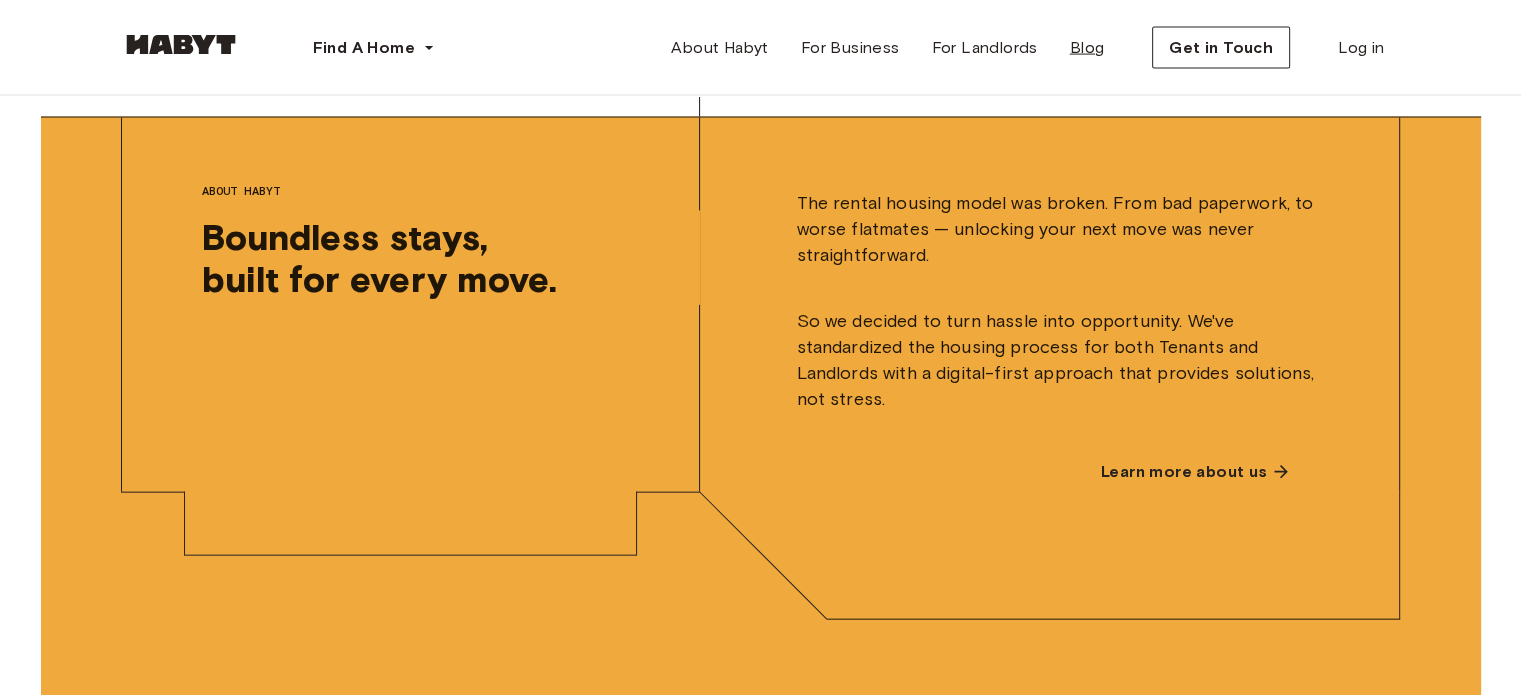 drag, startPoint x: 657, startPoint y: 45, endPoint x: 1115, endPoint y: 46, distance: 458.0011 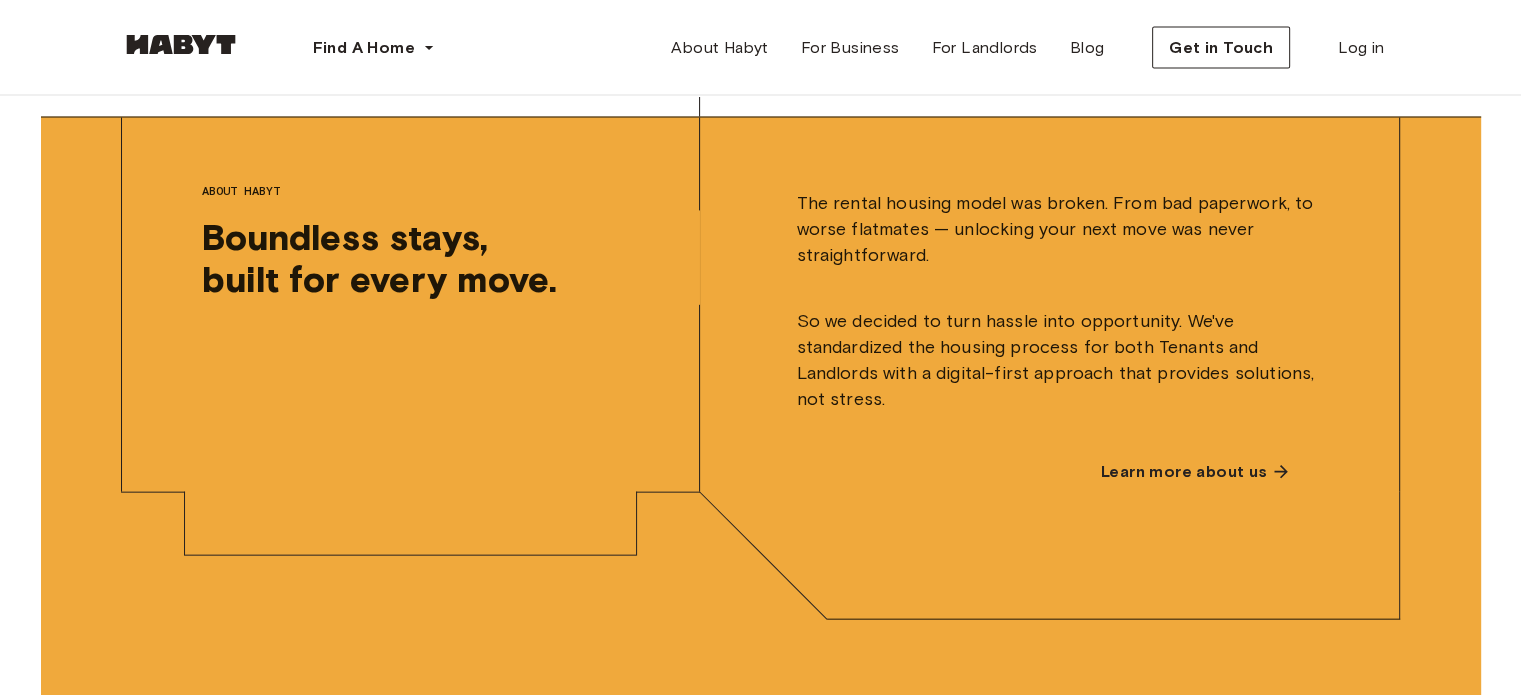 click on "About Habyt For Business For Landlords Blog Get in Touch Log in" at bounding box center [1027, 48] 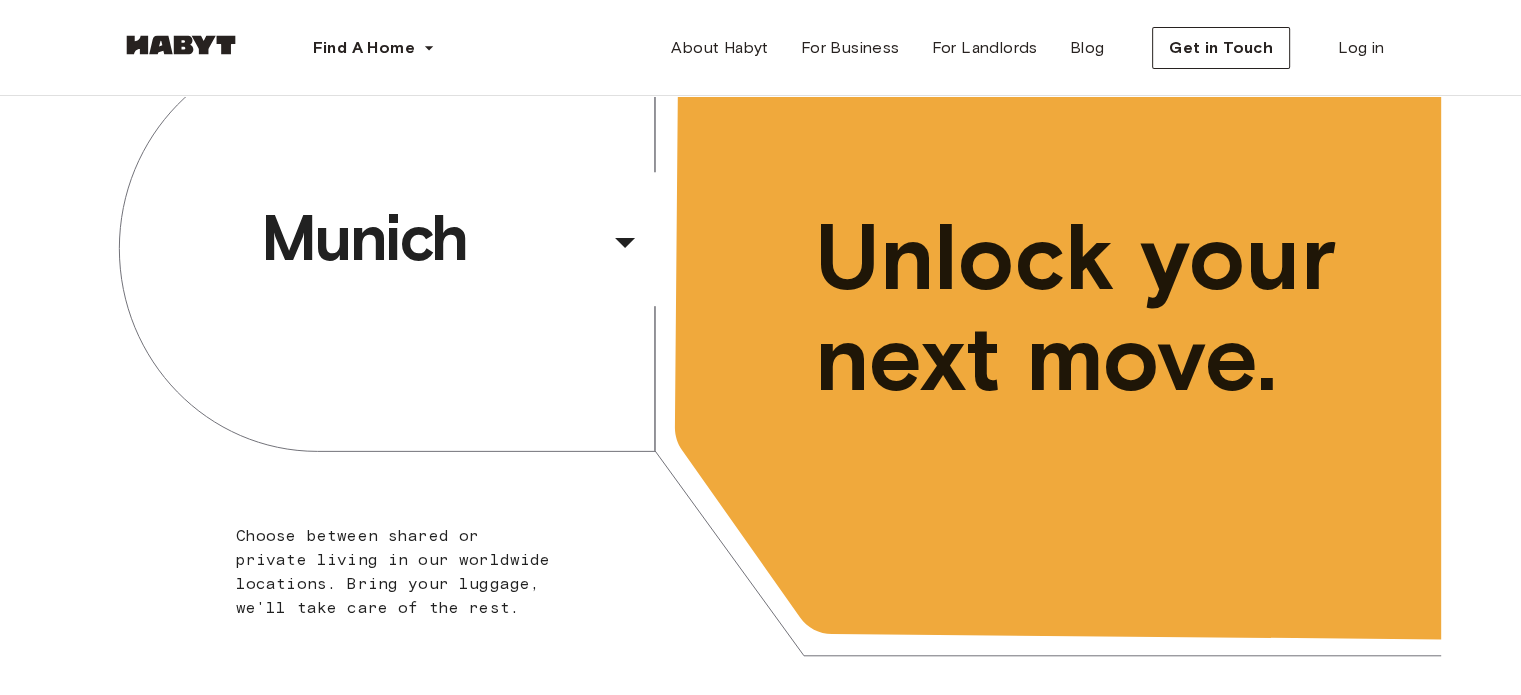 scroll, scrollTop: 0, scrollLeft: 0, axis: both 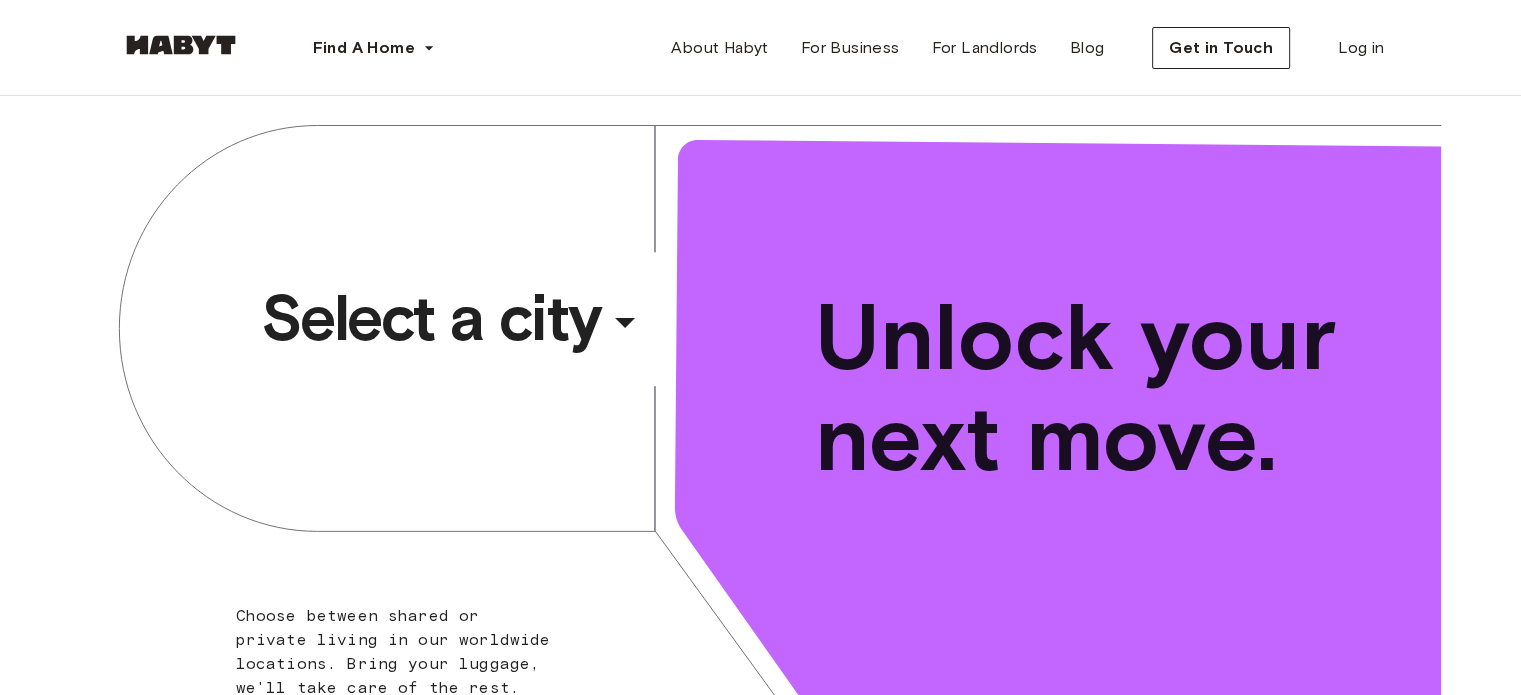 click on "Select a city" at bounding box center (431, 318) 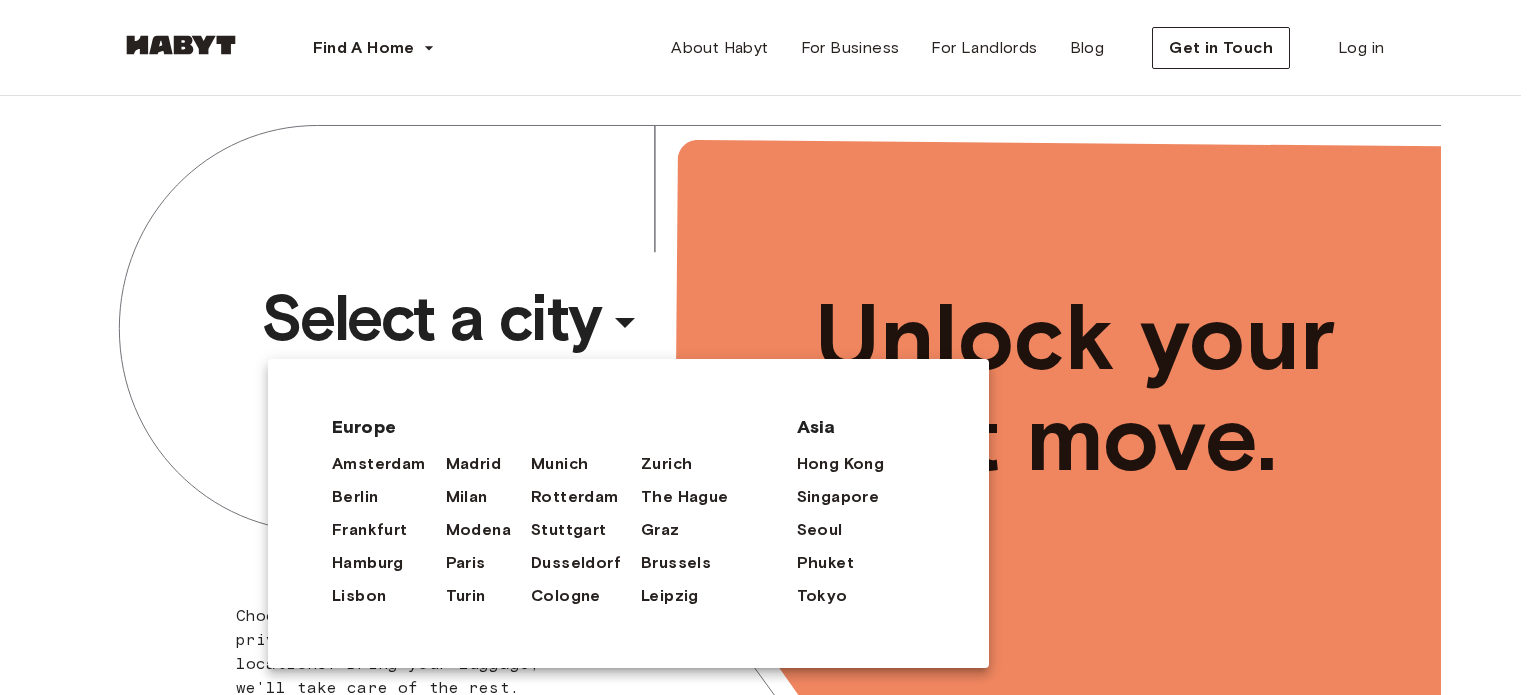 click at bounding box center (768, 347) 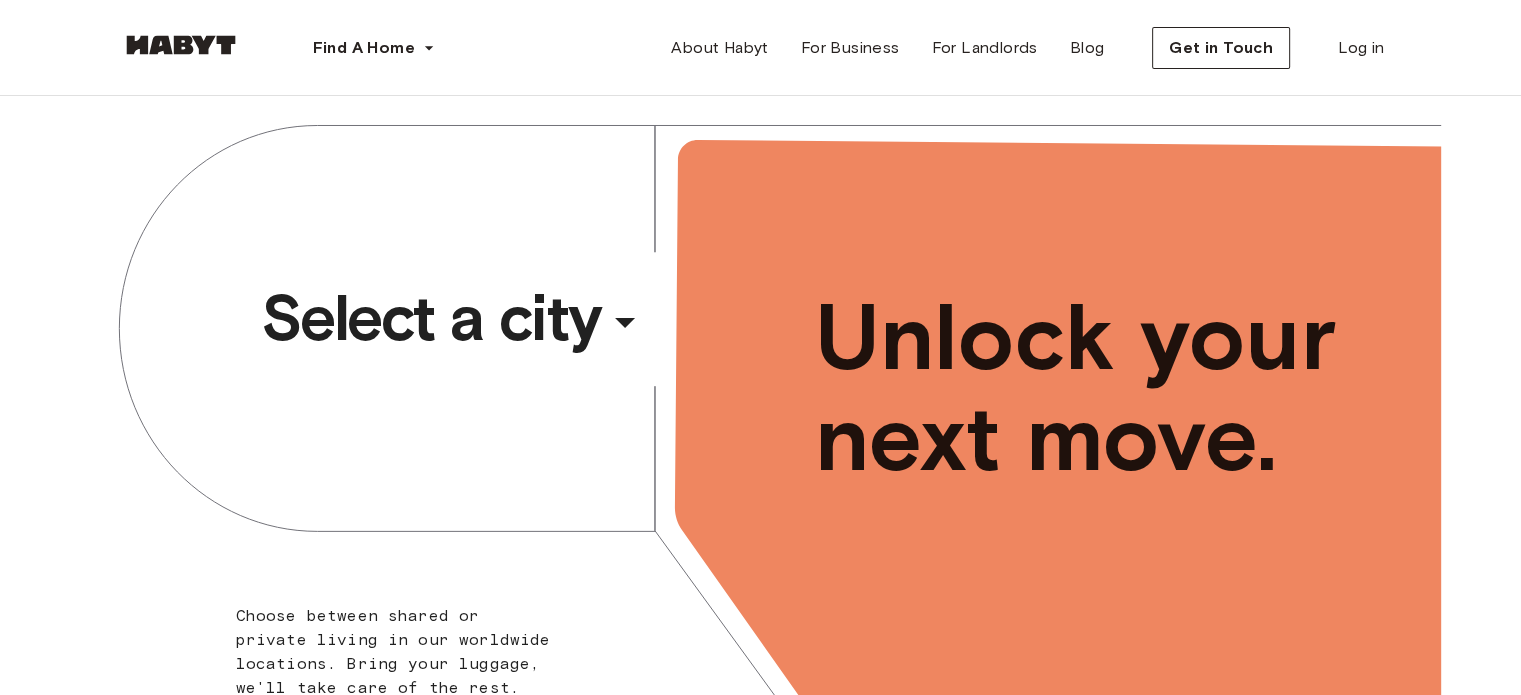 click on "Select a city ​ ​ Choose between shared or private living in our worldwide locations. Bring your luggage, we'll take care of the rest. Unlock your next move." at bounding box center [761, 443] 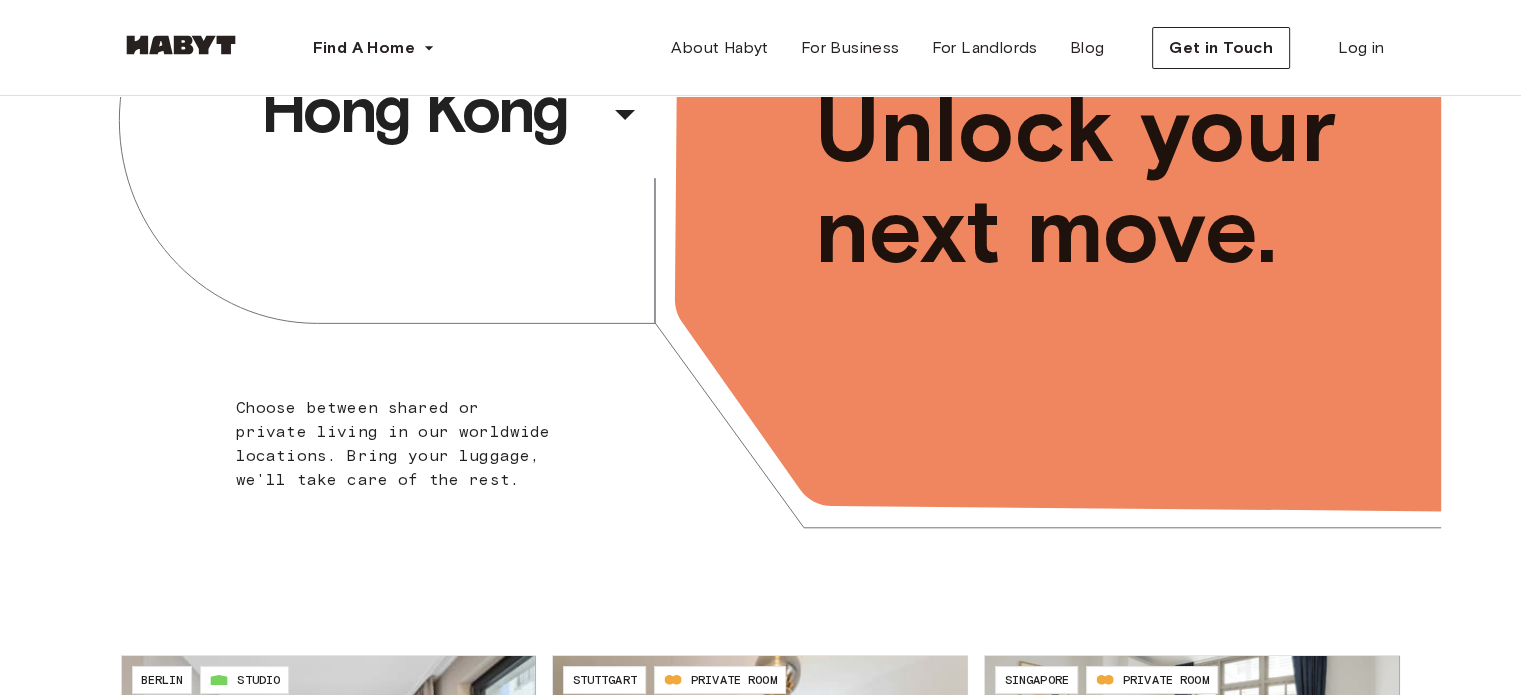 scroll, scrollTop: 0, scrollLeft: 0, axis: both 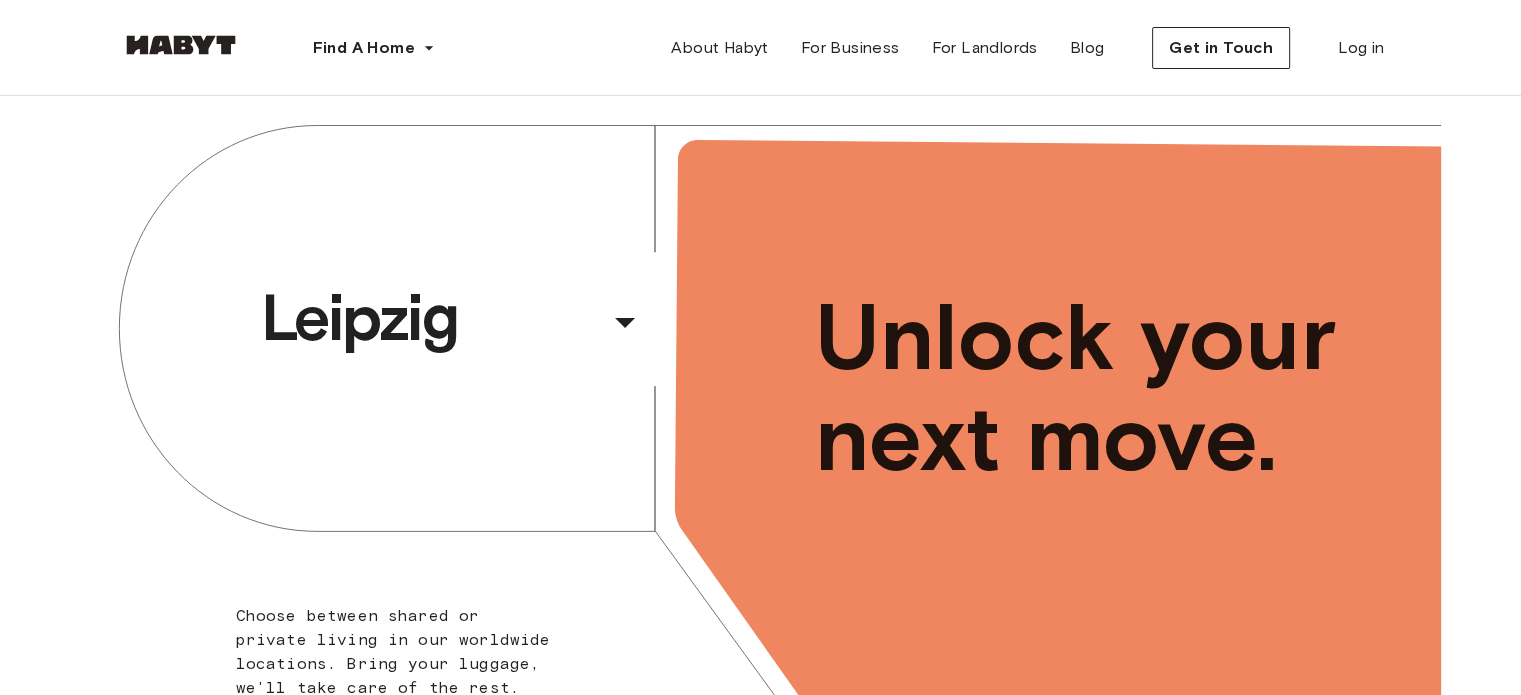 click on "[CITY] ​ ​ Choose between shared or private living in our worldwide locations. Bring your luggage, we'll take care of the rest. Unlock your next move." at bounding box center [761, 443] 